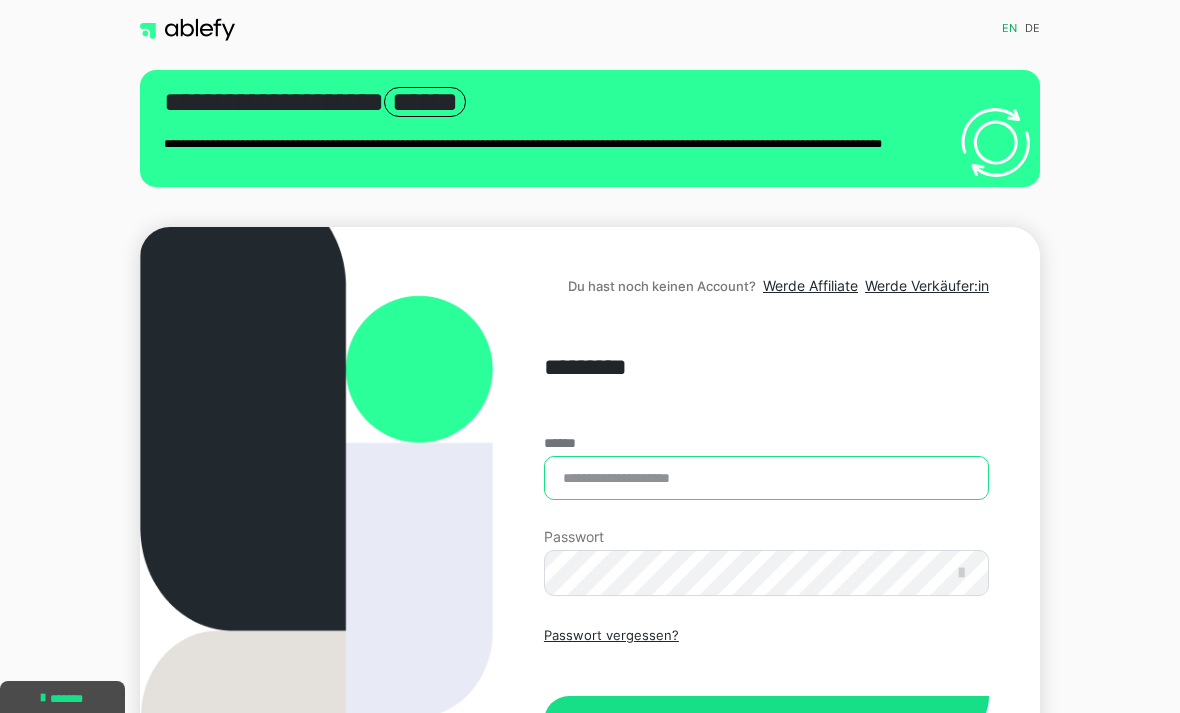 scroll, scrollTop: 0, scrollLeft: 0, axis: both 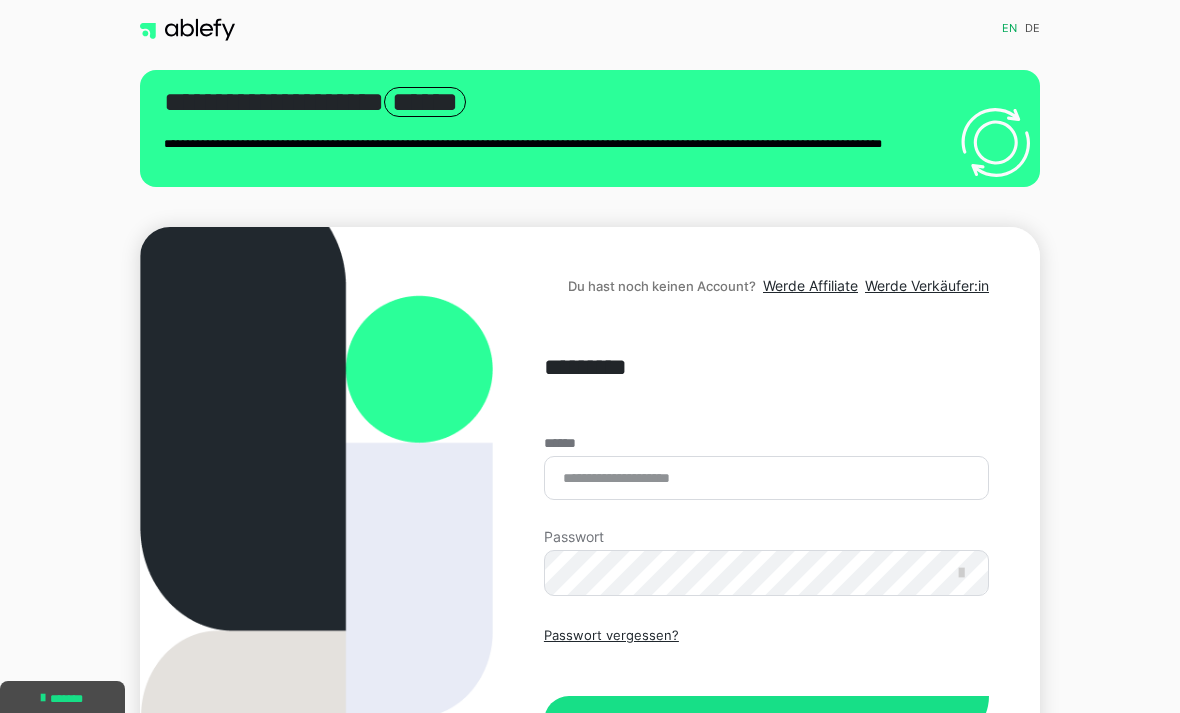 click on "*********" at bounding box center (766, 367) 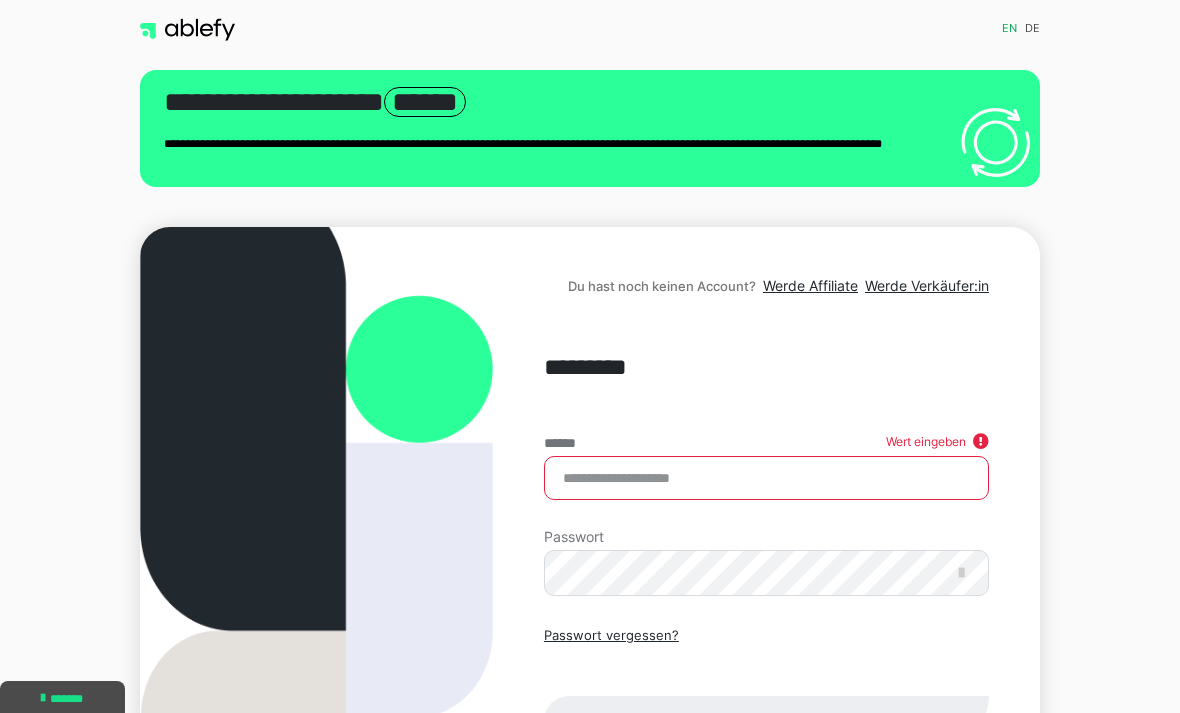click on "******" at bounding box center [766, 478] 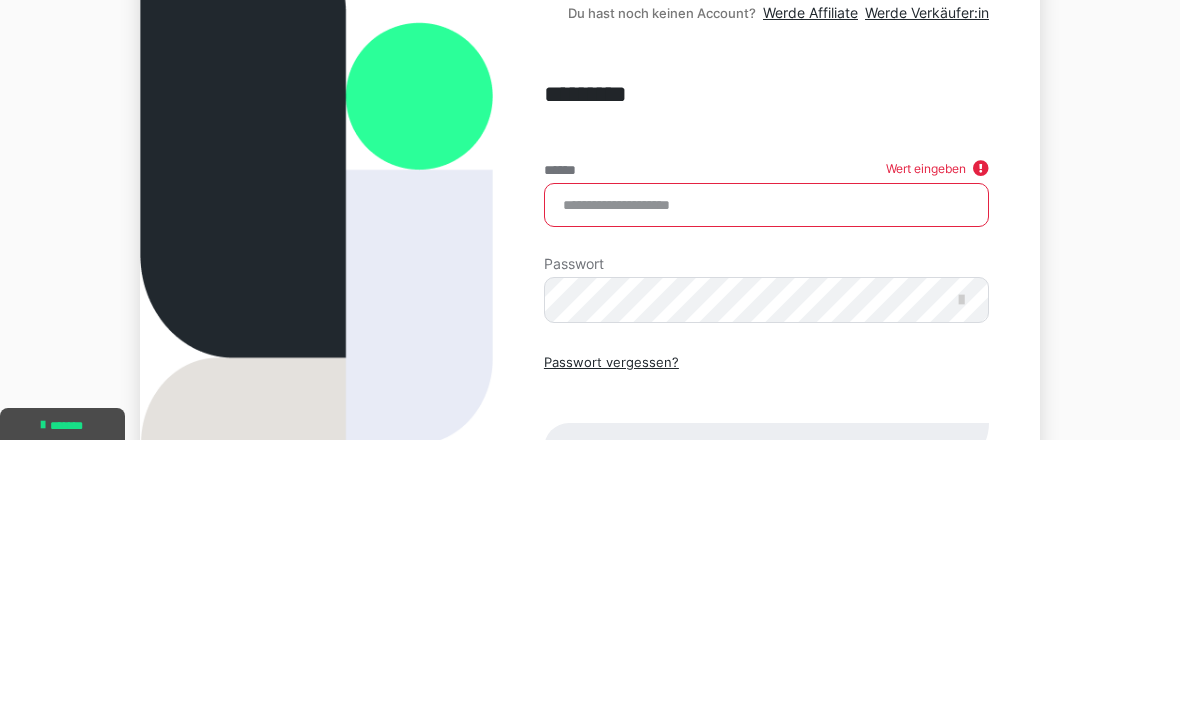 type on "**********" 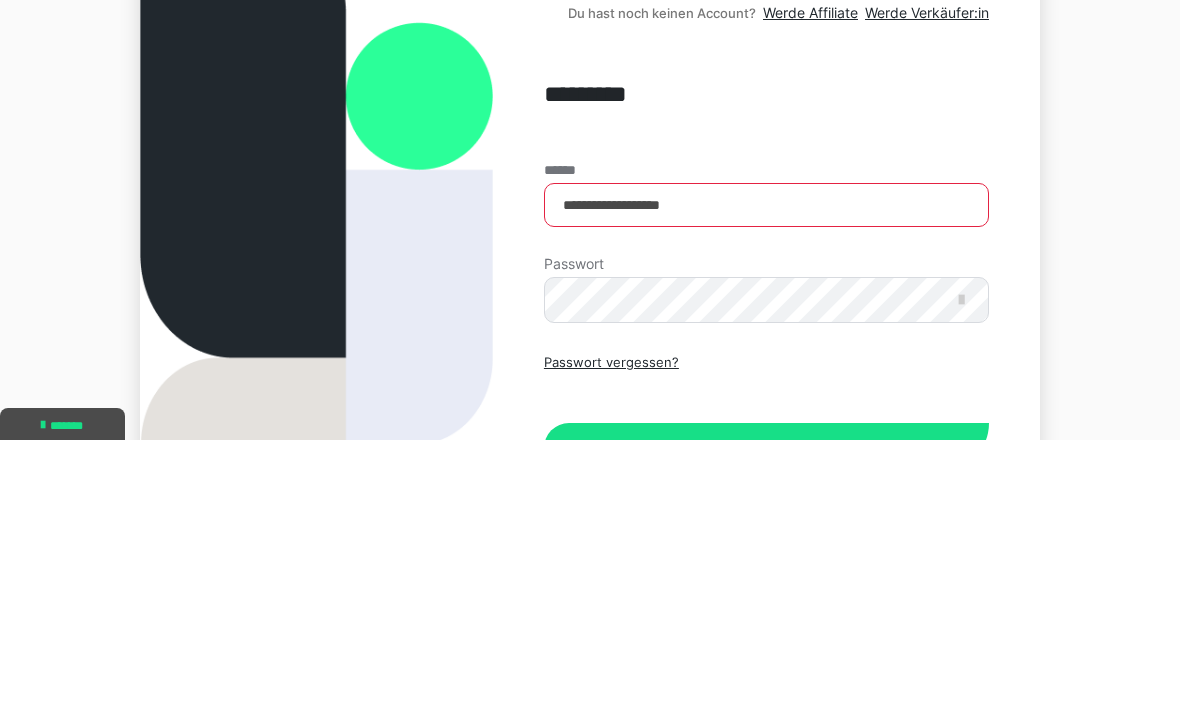 click on "Einloggen" at bounding box center (766, 721) 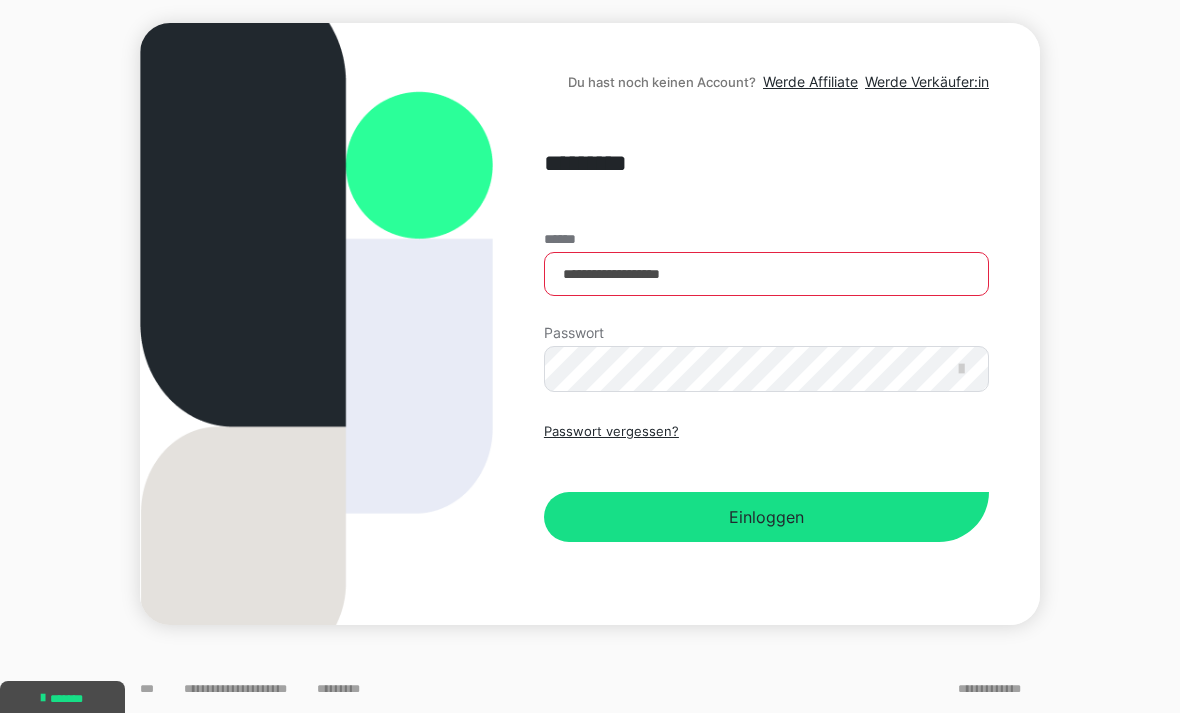 scroll, scrollTop: 0, scrollLeft: 0, axis: both 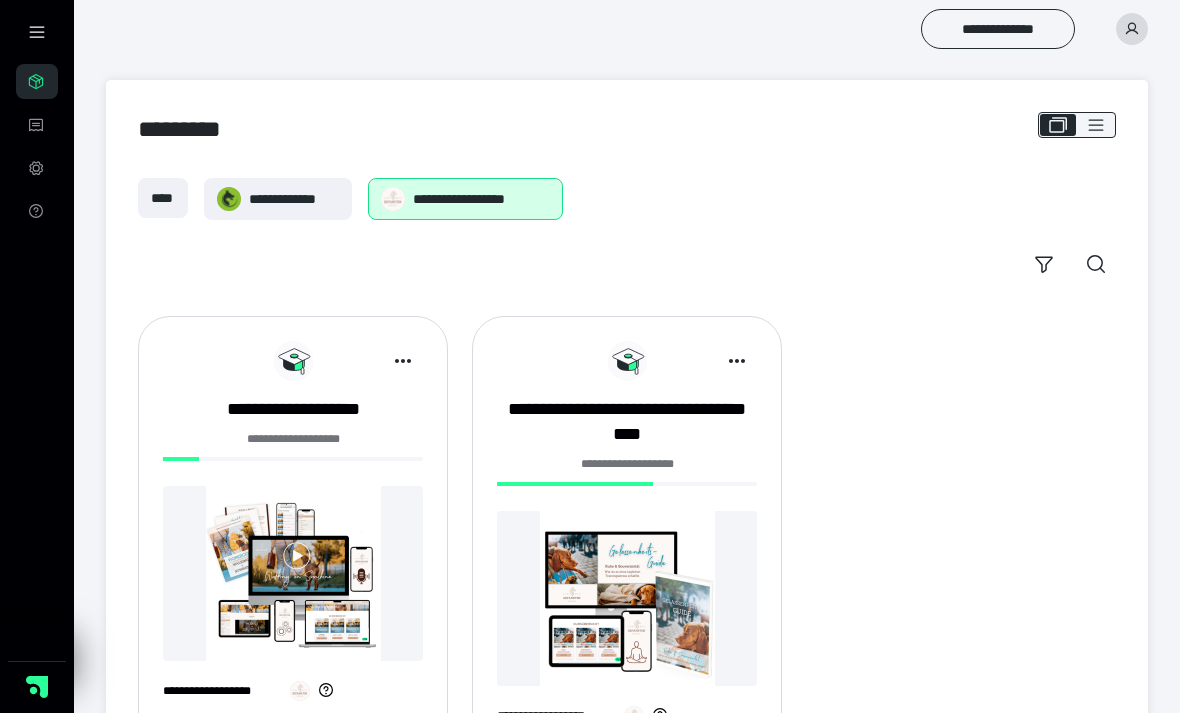 click at bounding box center [293, 573] 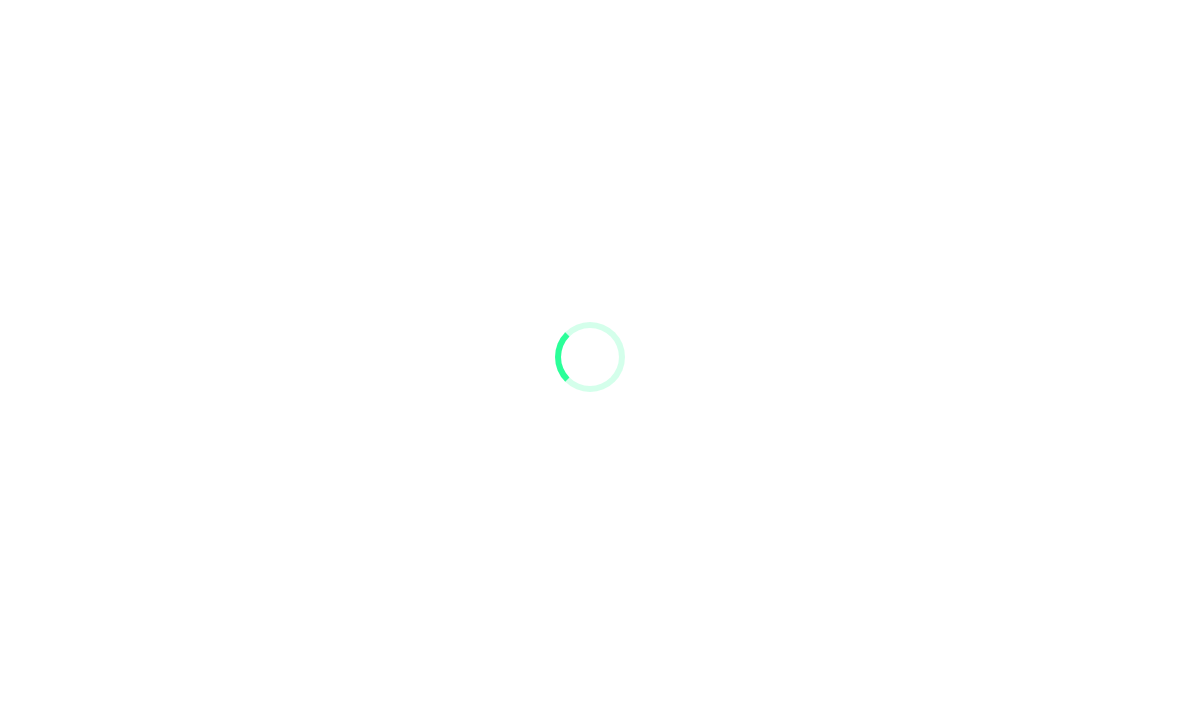 scroll, scrollTop: 0, scrollLeft: 0, axis: both 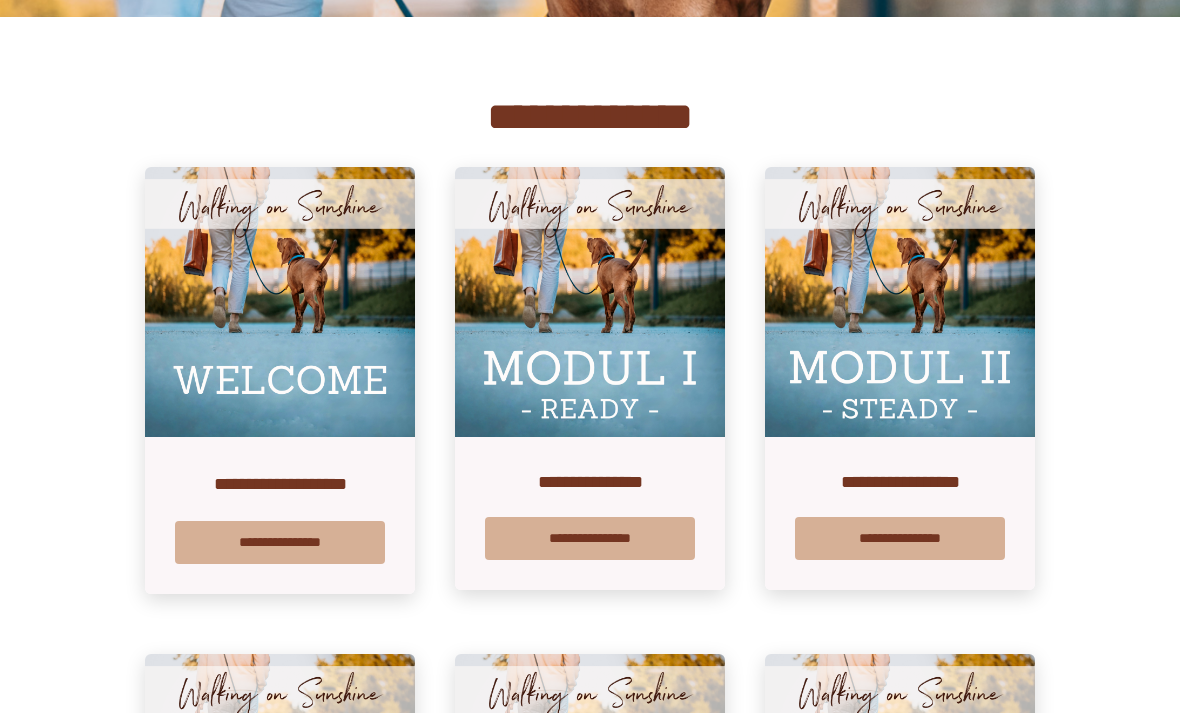 click on "**********" at bounding box center [590, 538] 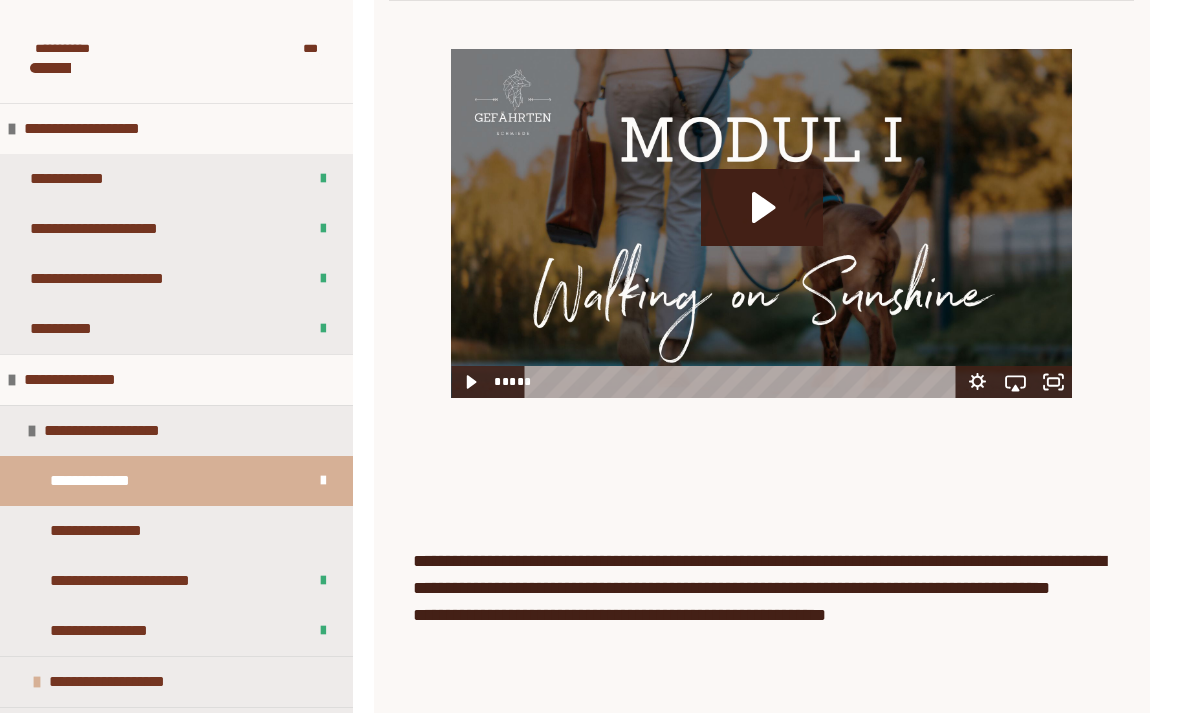 scroll, scrollTop: 460, scrollLeft: 0, axis: vertical 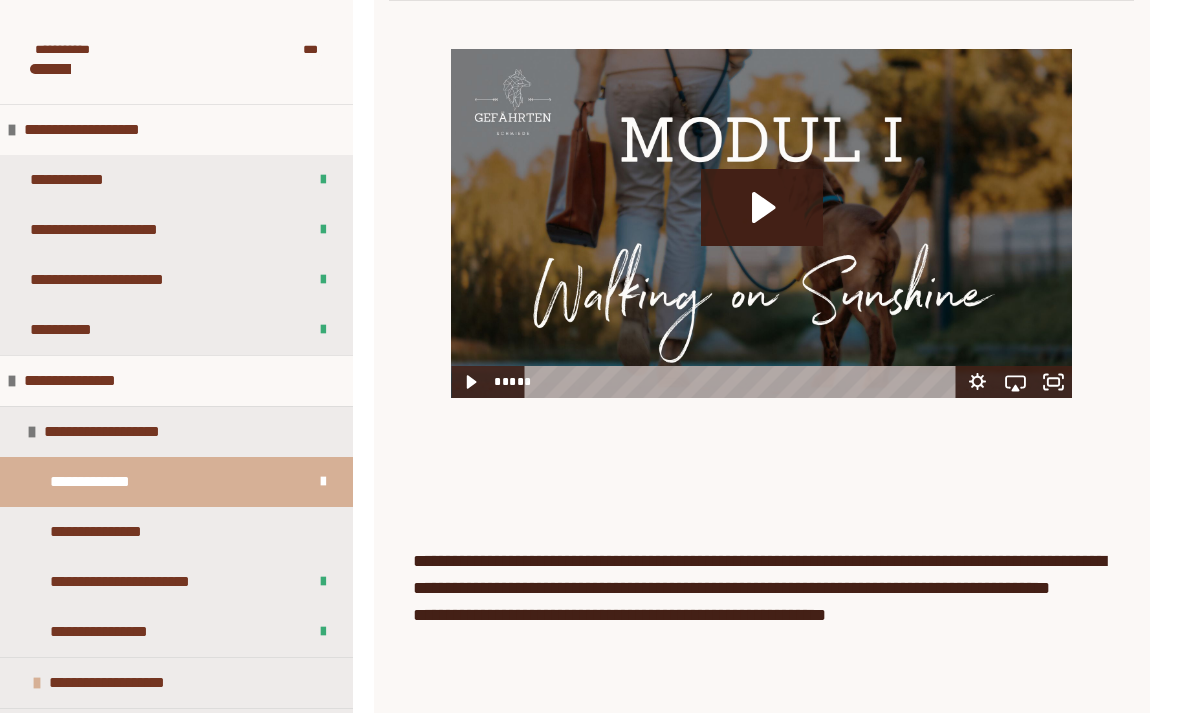 click on "**********" at bounding box center [176, 682] 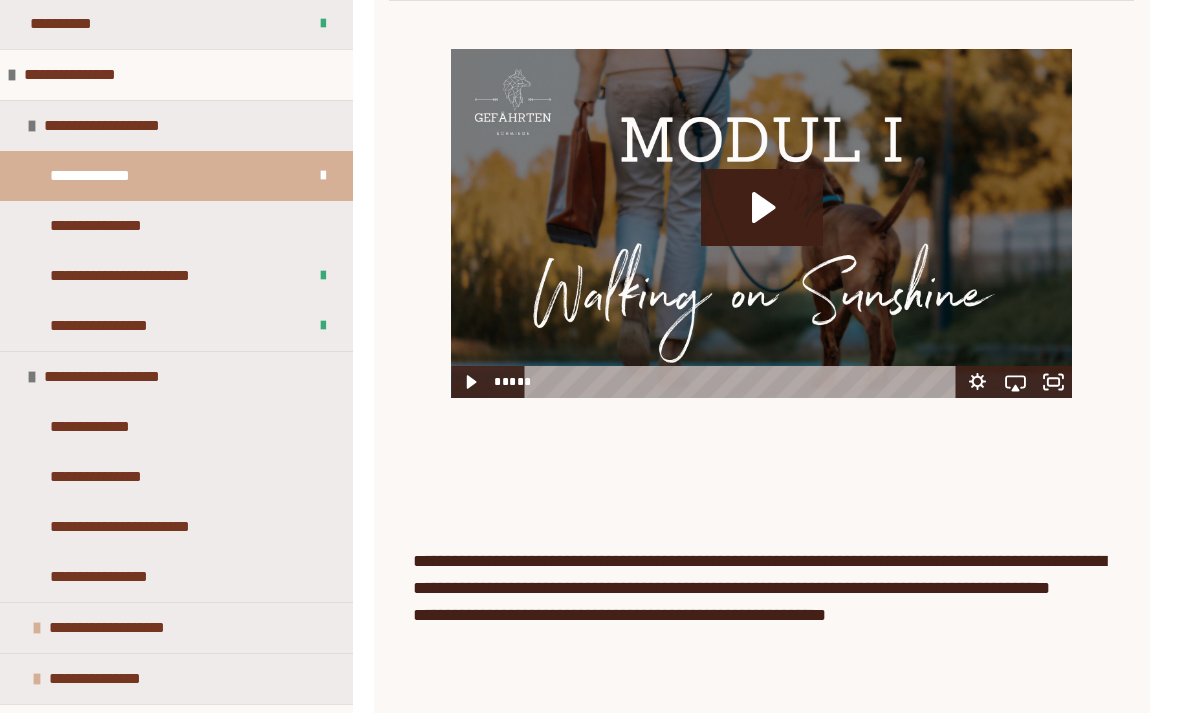 scroll, scrollTop: 324, scrollLeft: 0, axis: vertical 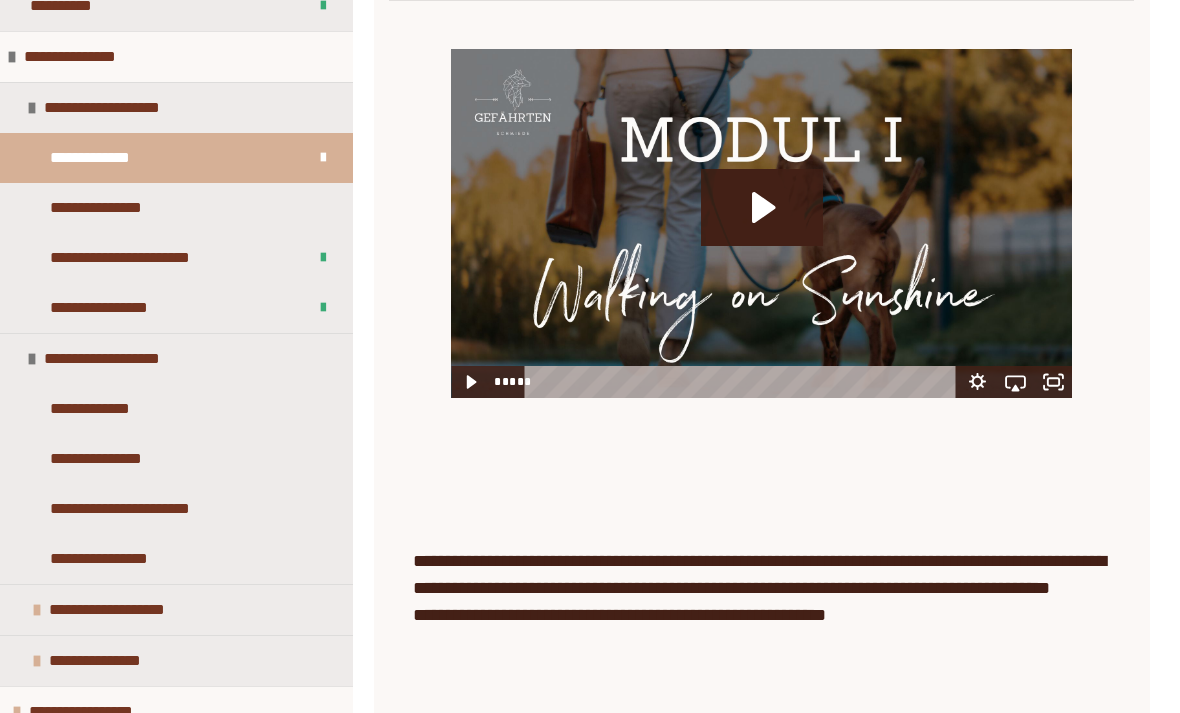click on "**********" at bounding box center [131, 559] 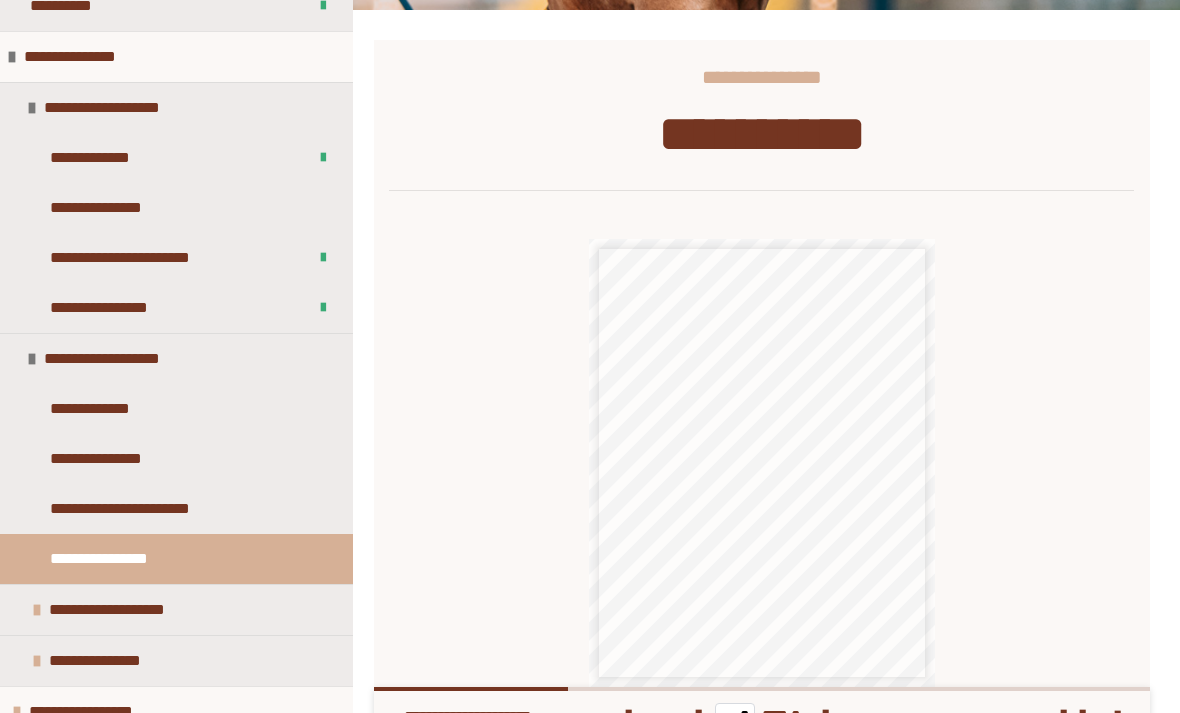 click at bounding box center [628, 715] 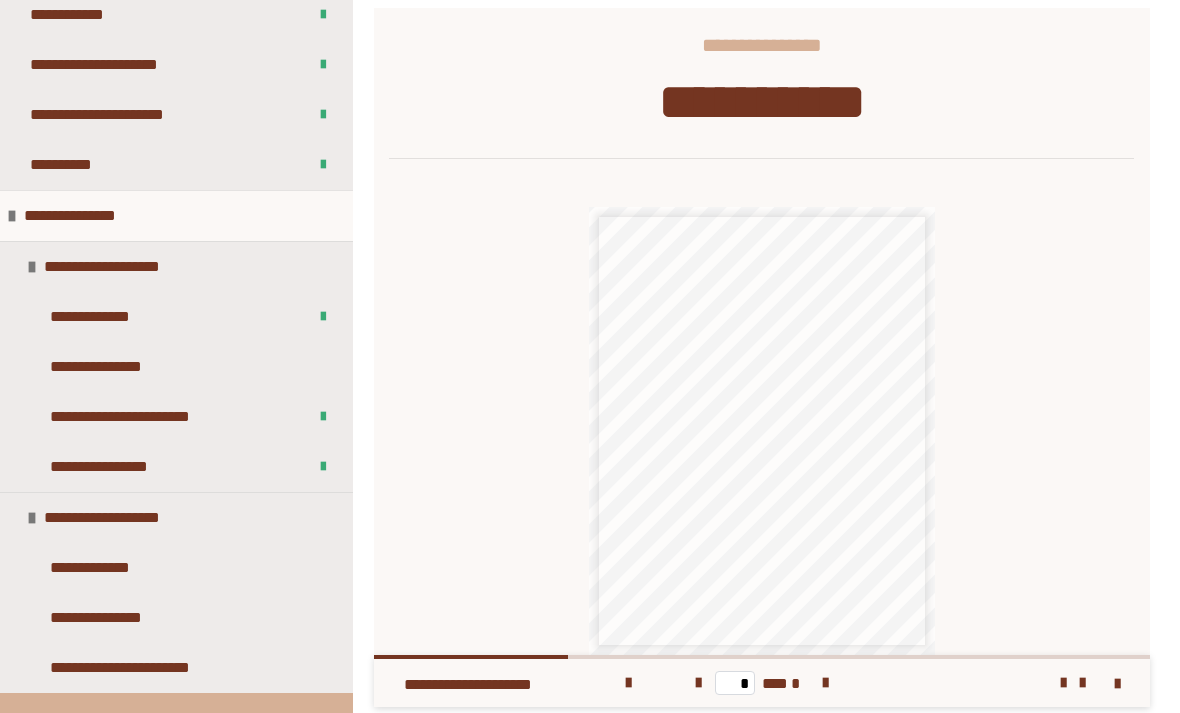 scroll, scrollTop: 168, scrollLeft: 0, axis: vertical 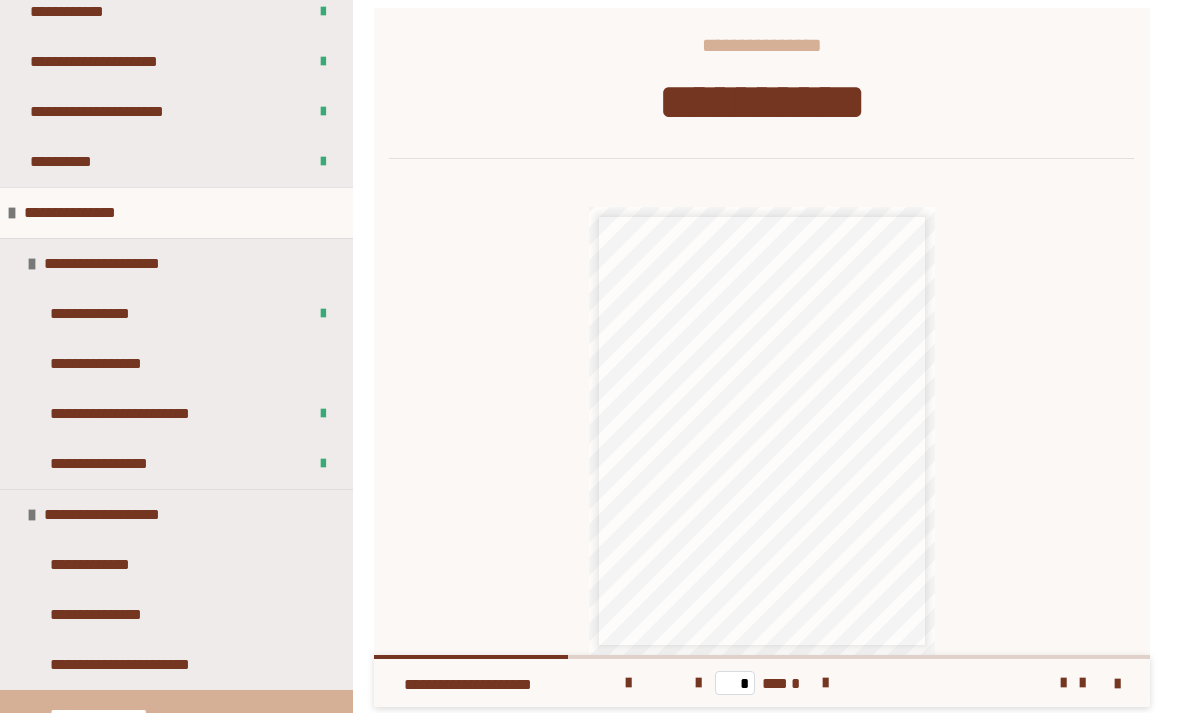 click on "**********" at bounding box center [130, 464] 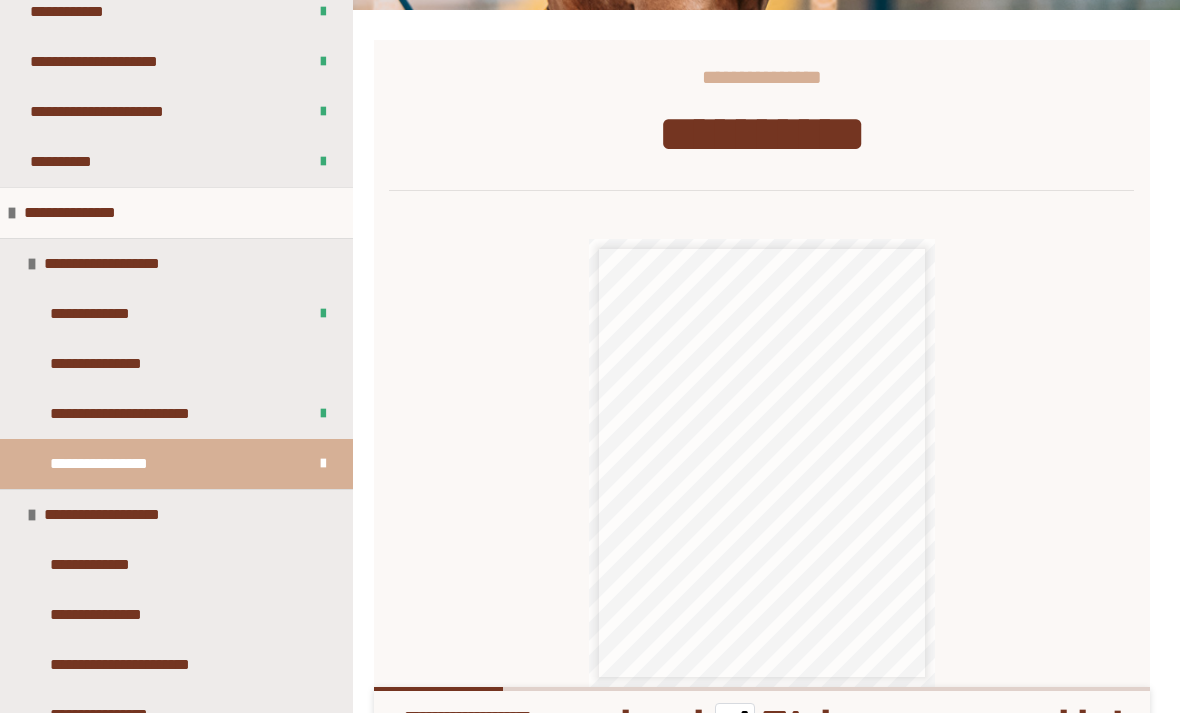 scroll, scrollTop: 251, scrollLeft: 0, axis: vertical 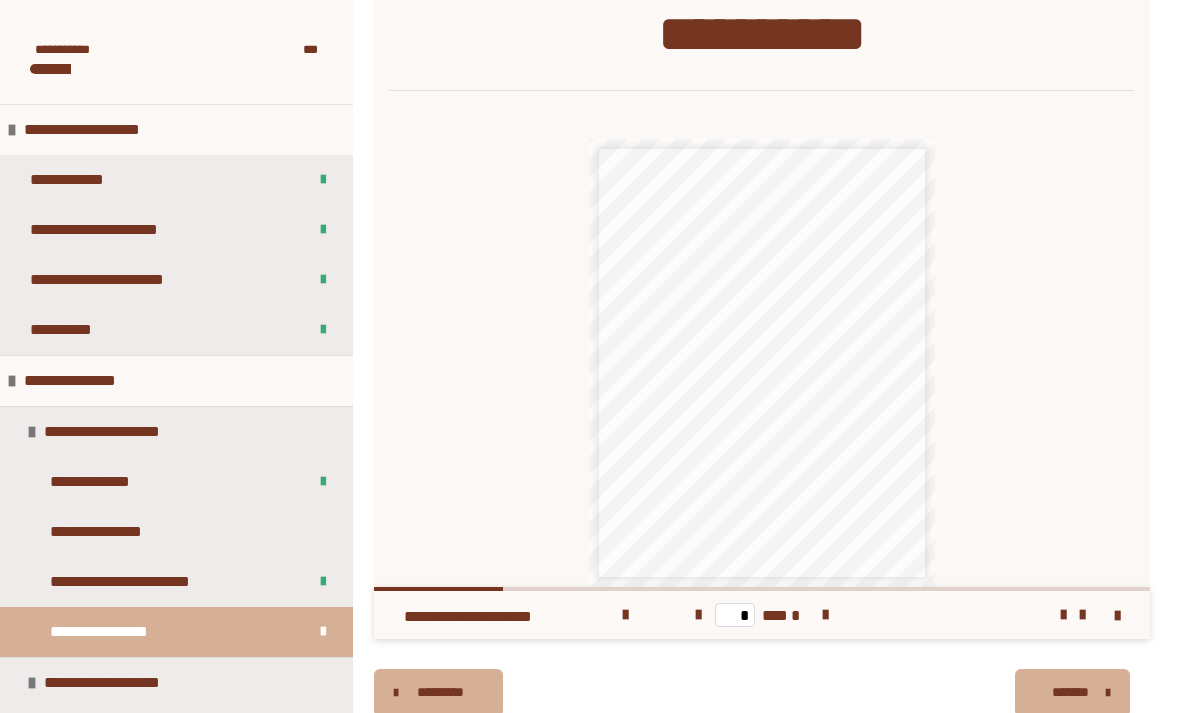 click at bounding box center (625, 615) 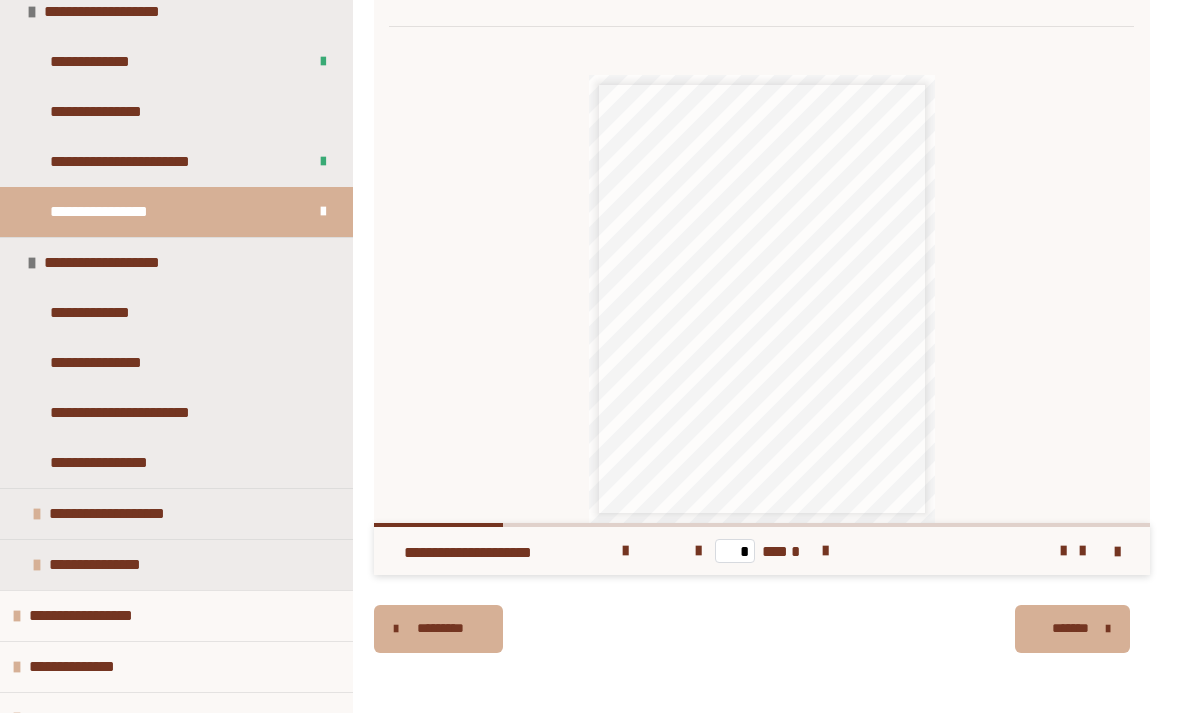 scroll, scrollTop: 421, scrollLeft: 0, axis: vertical 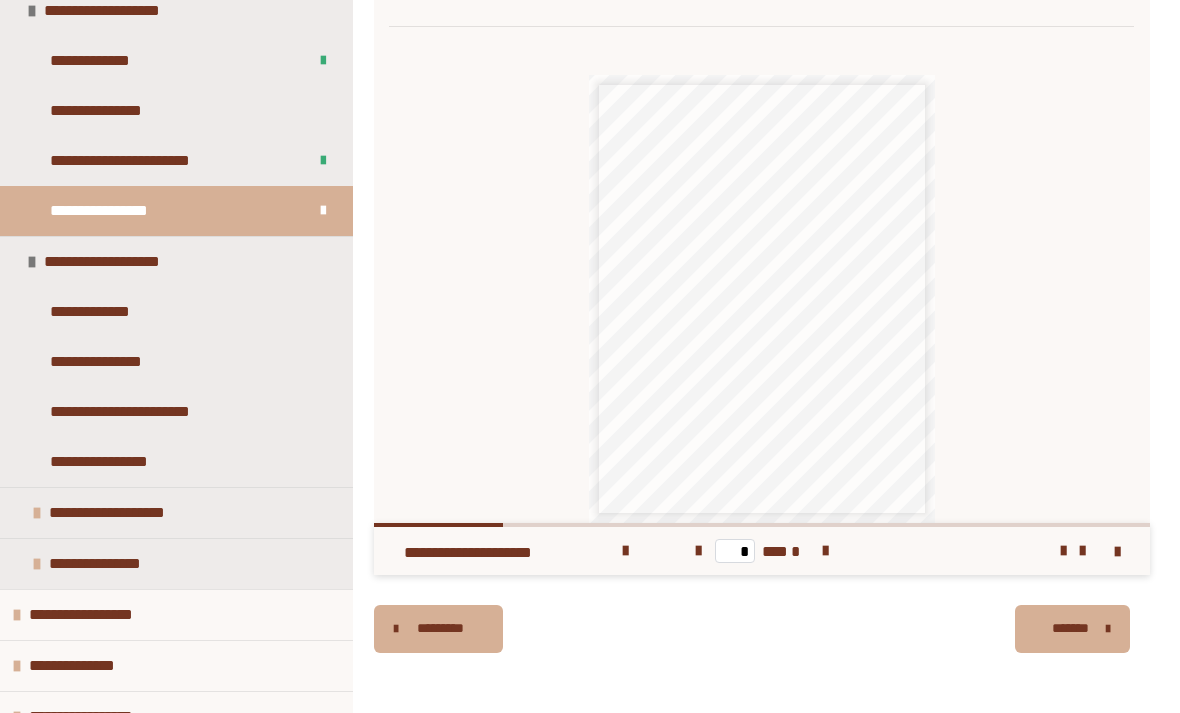 click on "**********" at bounding box center (131, 462) 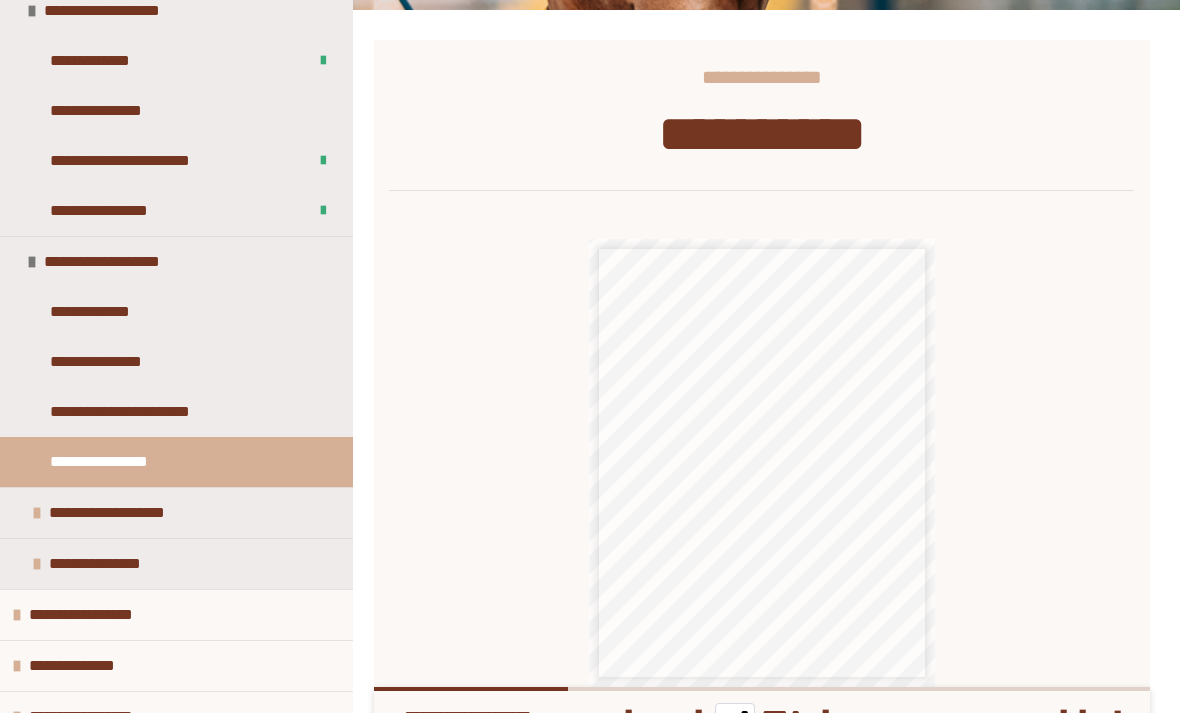 click on "**********" at bounding box center (762, 463) 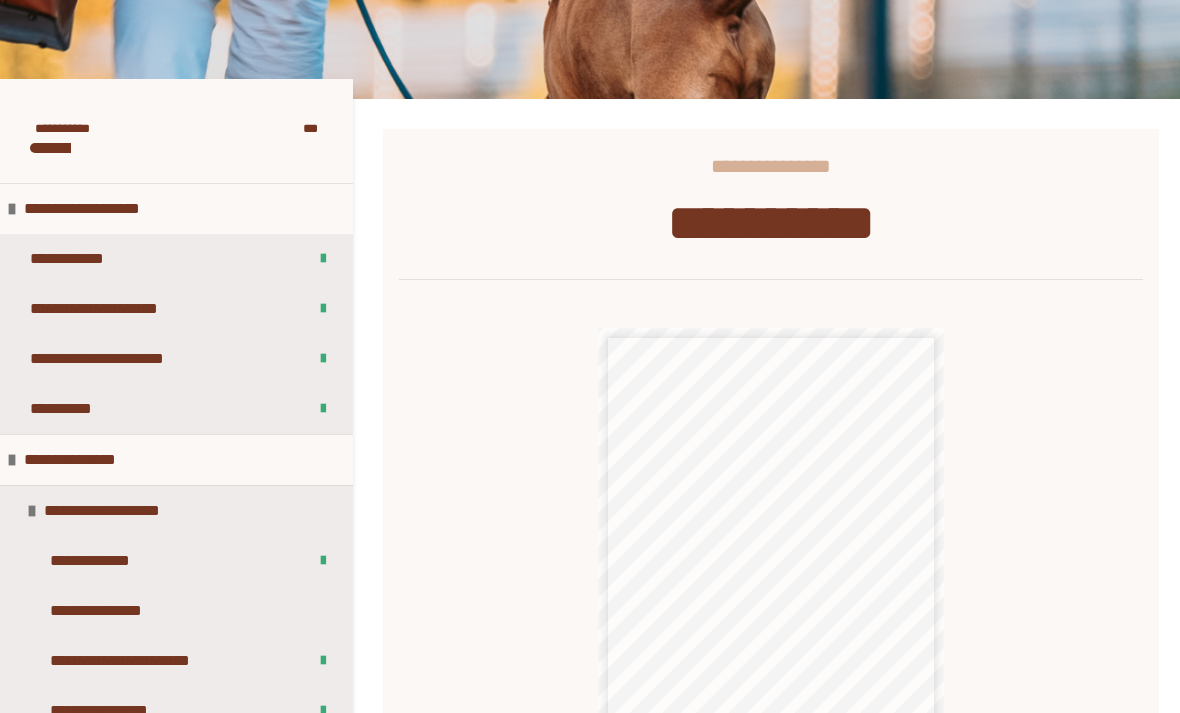 scroll, scrollTop: 16, scrollLeft: 0, axis: vertical 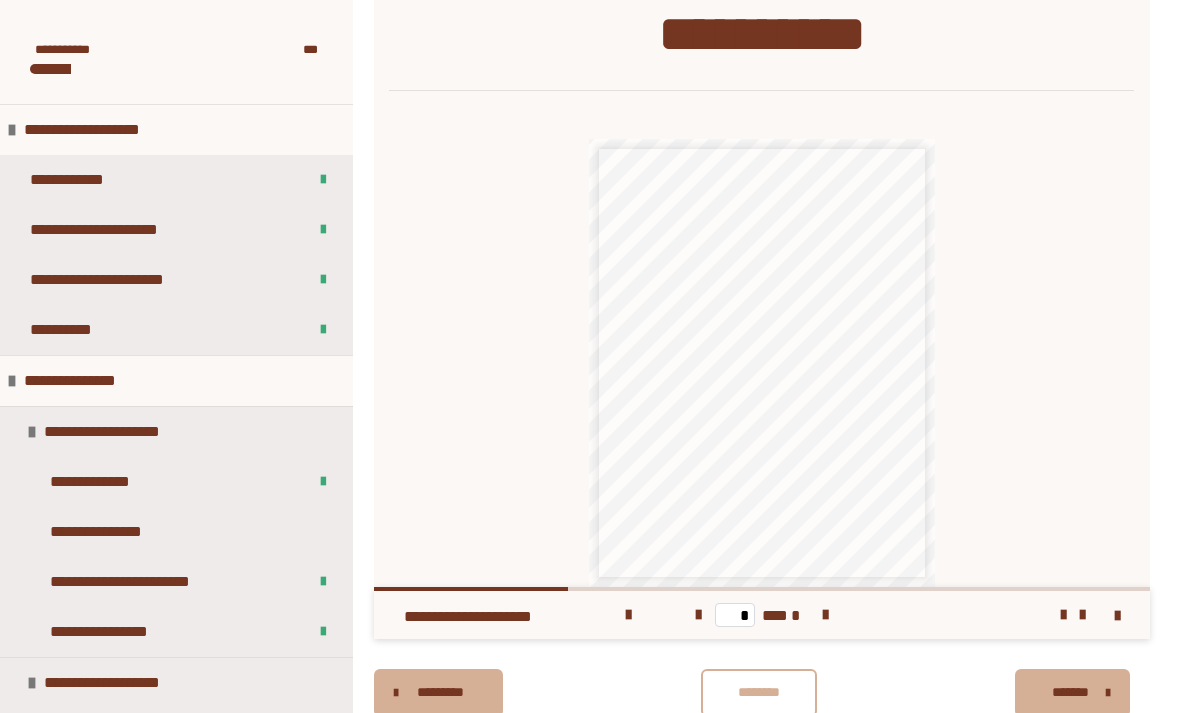 click at bounding box center [825, 615] 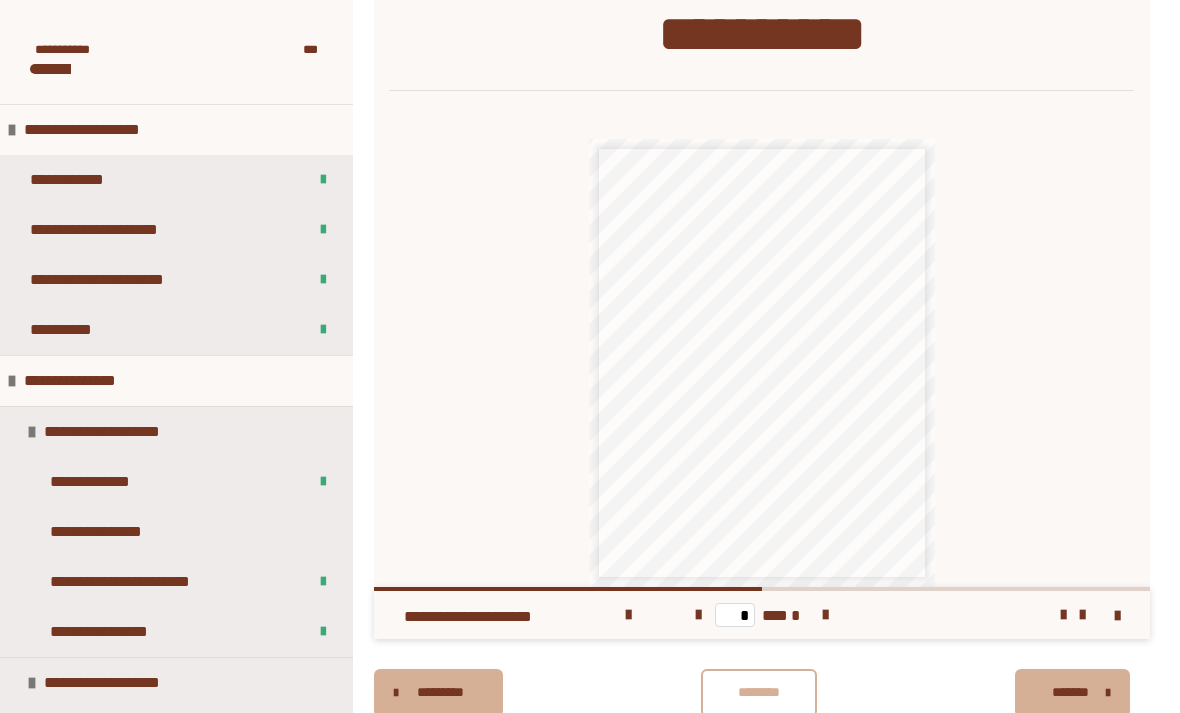 click at bounding box center [825, 615] 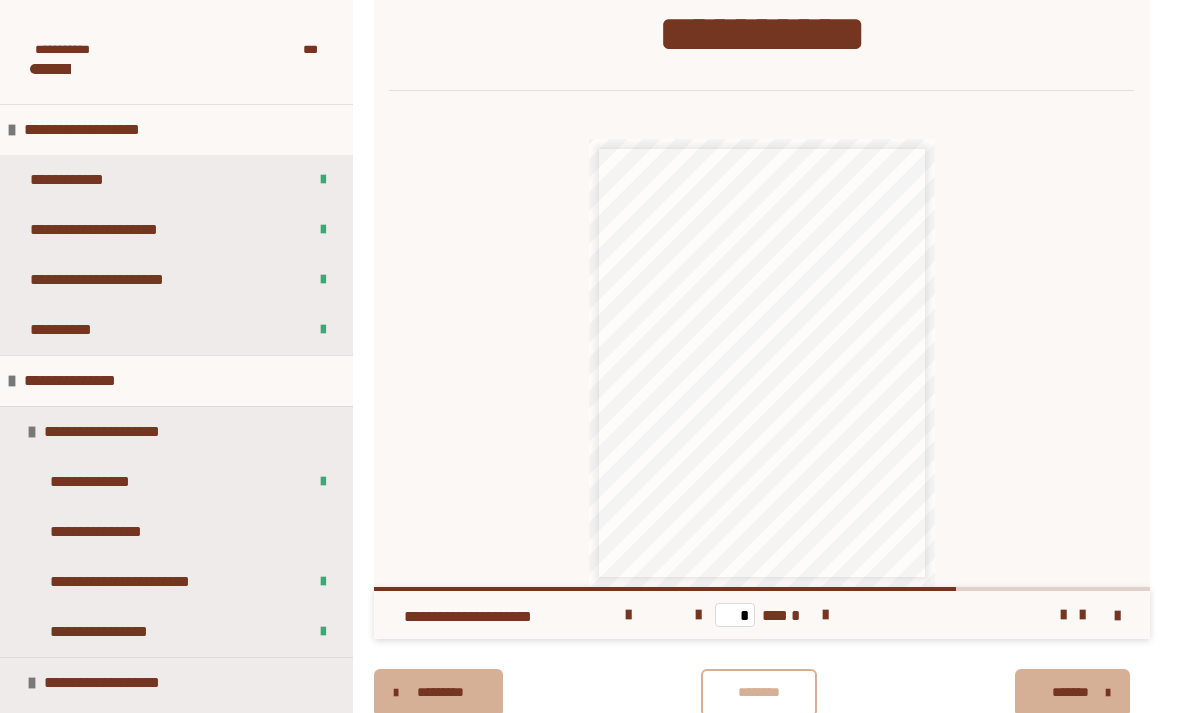 click at bounding box center (825, 615) 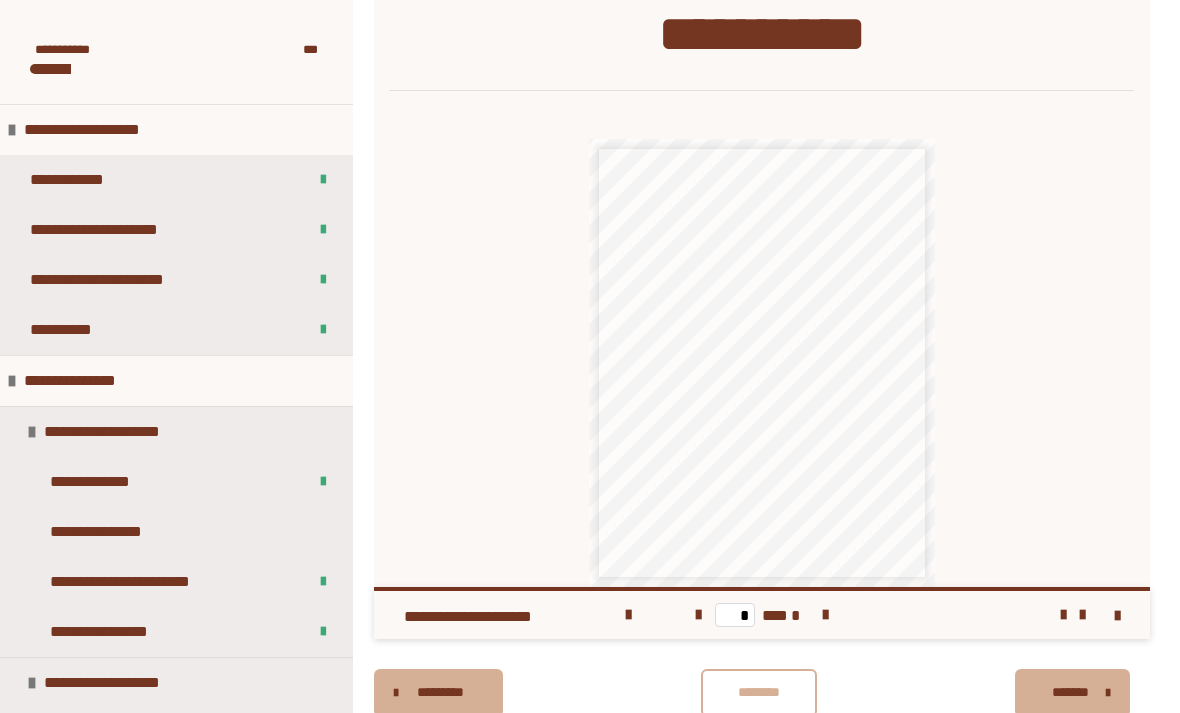 click on "**********" at bounding box center [121, 532] 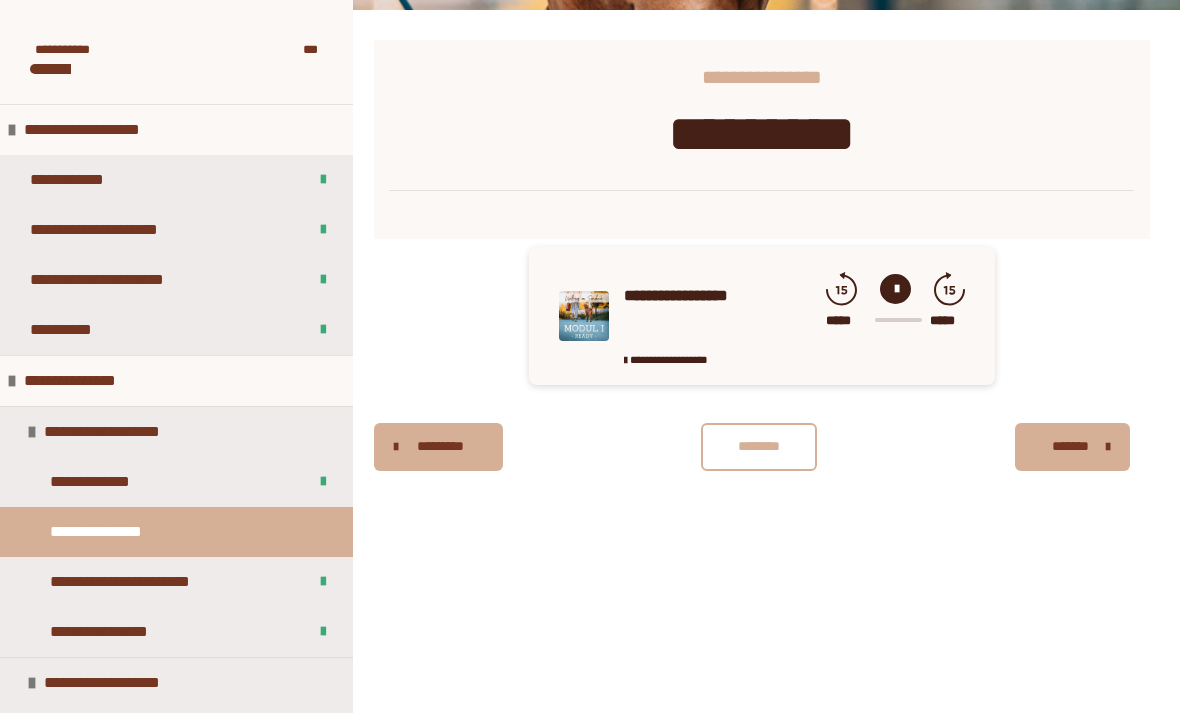 click on "********" at bounding box center (759, 446) 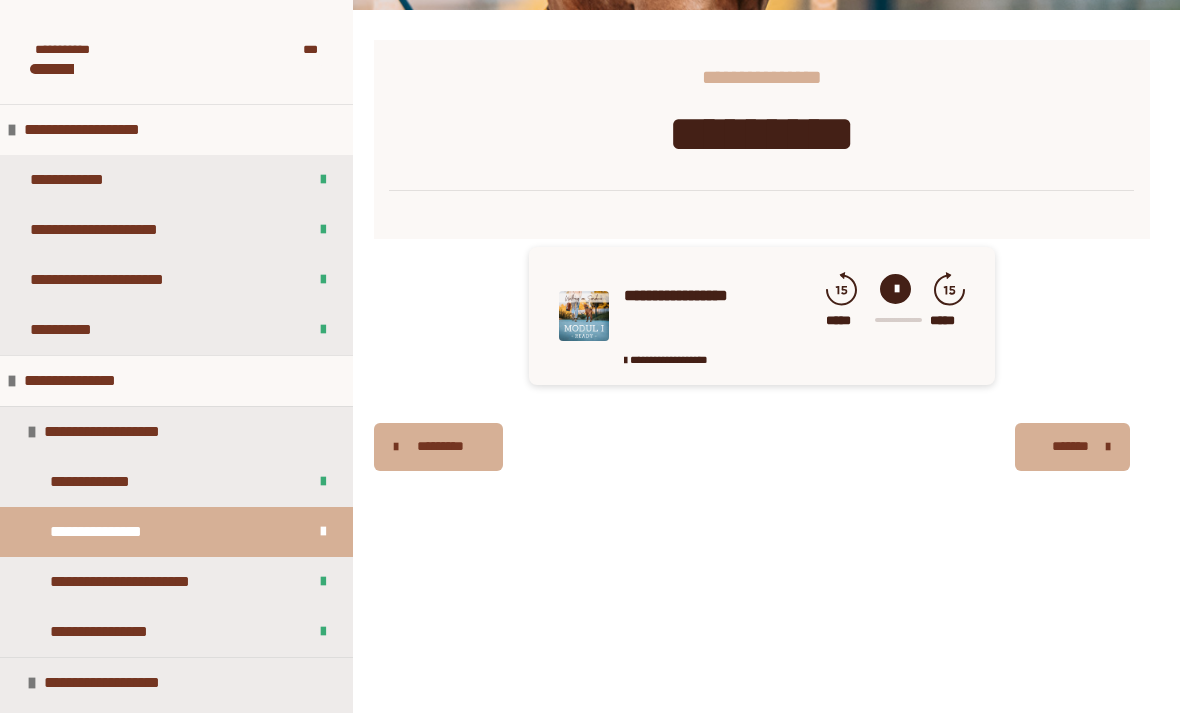 click on "**********" at bounding box center (169, 582) 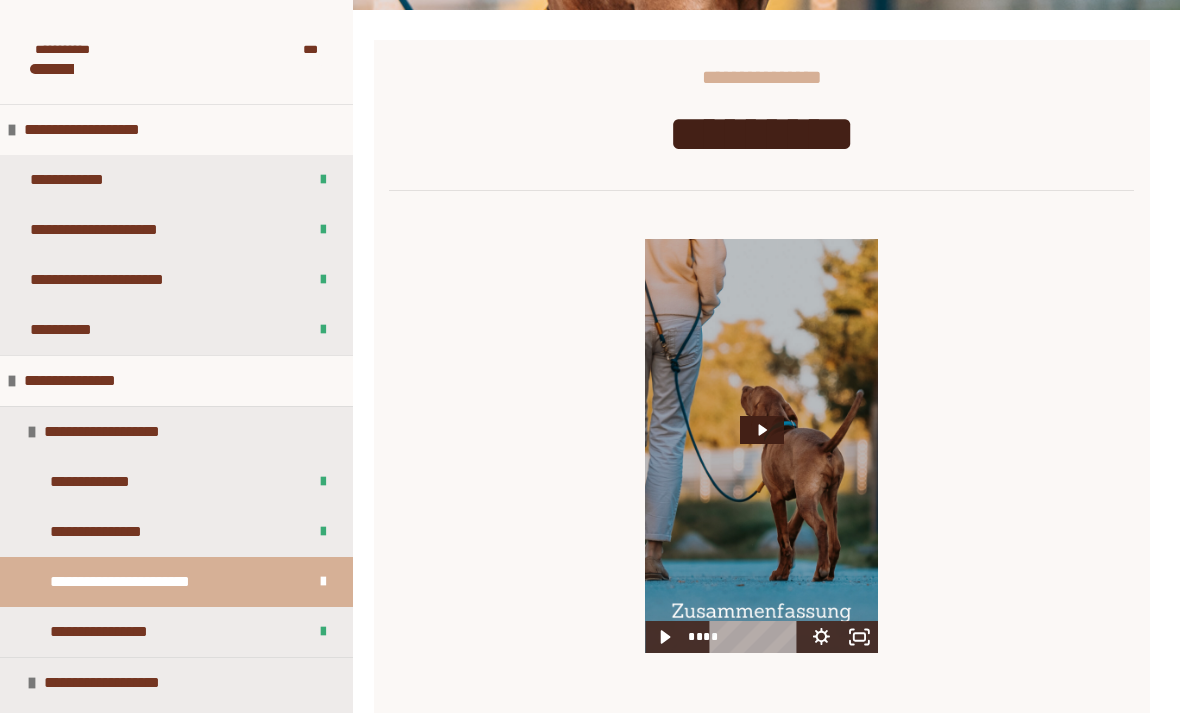 click 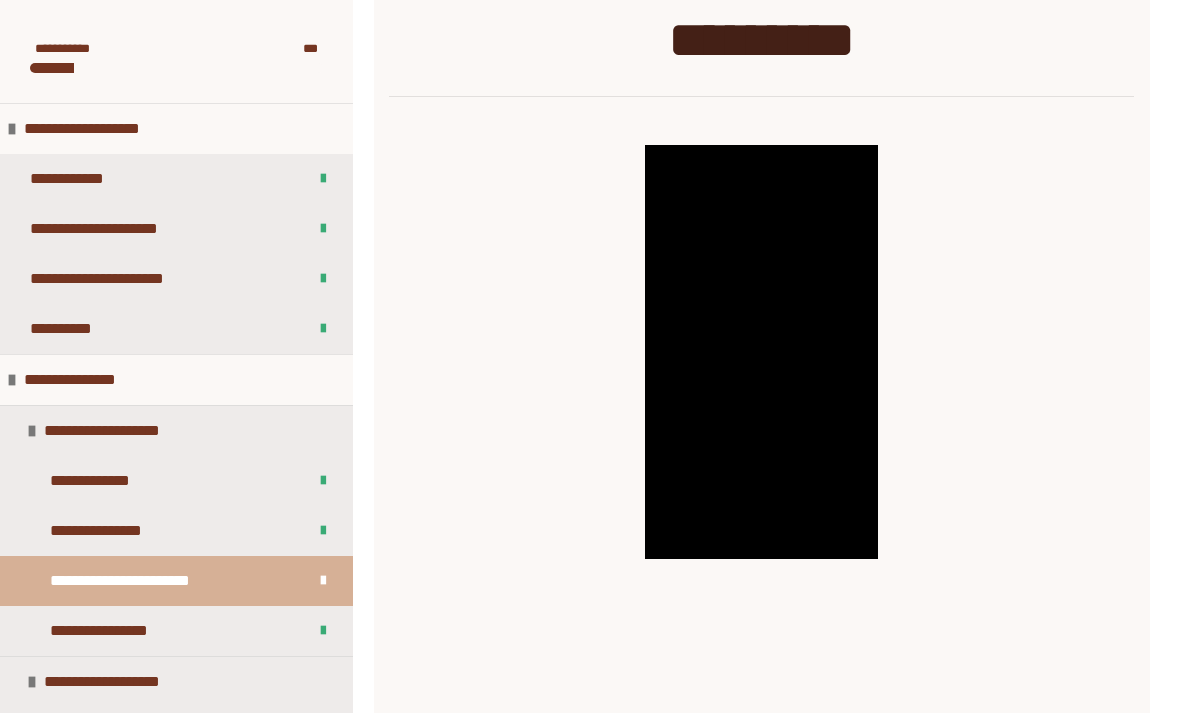 scroll, scrollTop: 364, scrollLeft: 0, axis: vertical 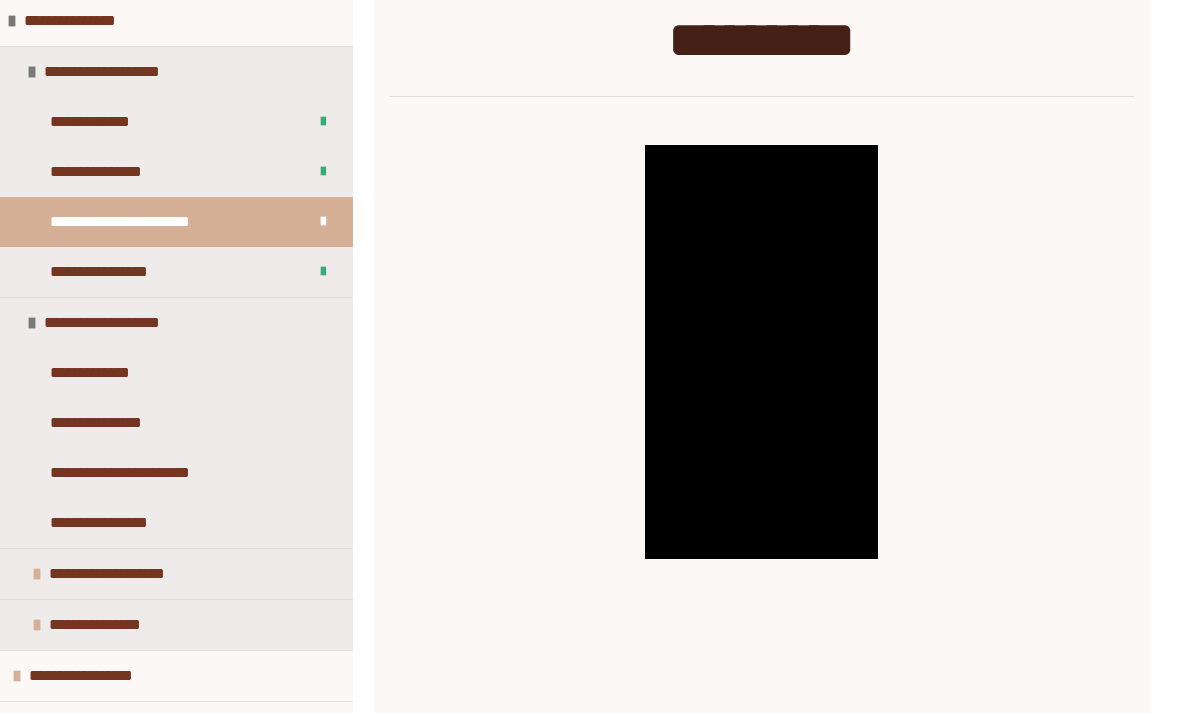 click on "**********" at bounding box center (107, 625) 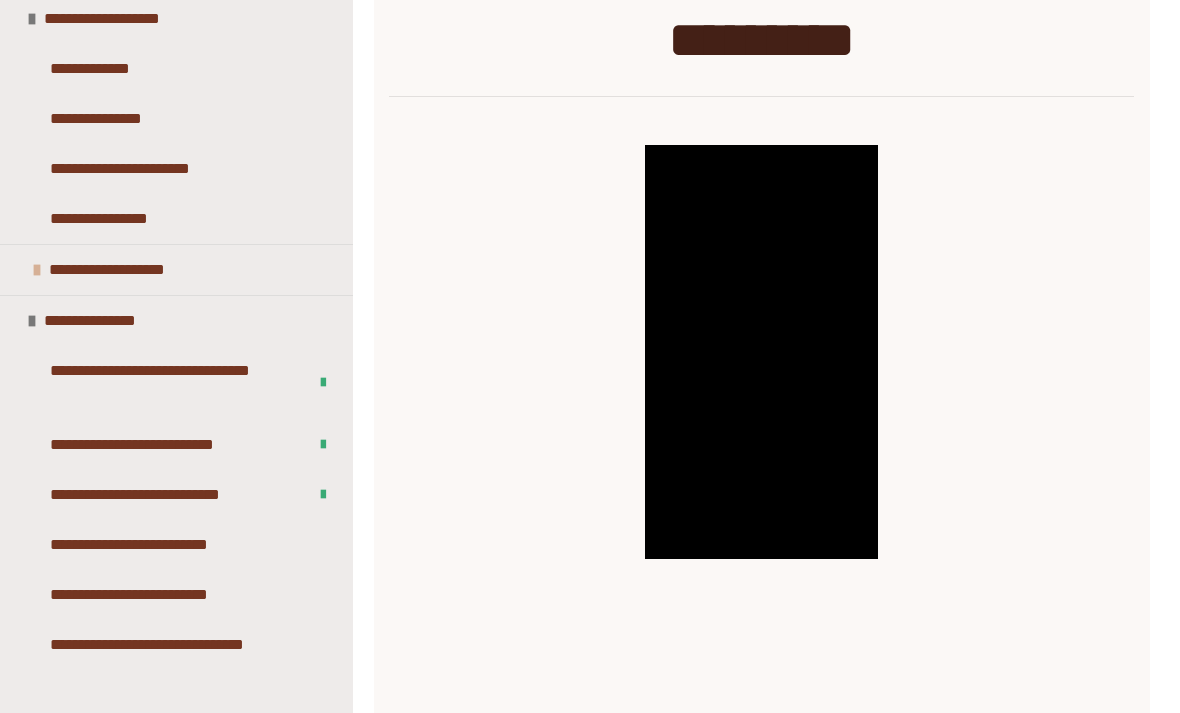 scroll, scrollTop: 670, scrollLeft: 0, axis: vertical 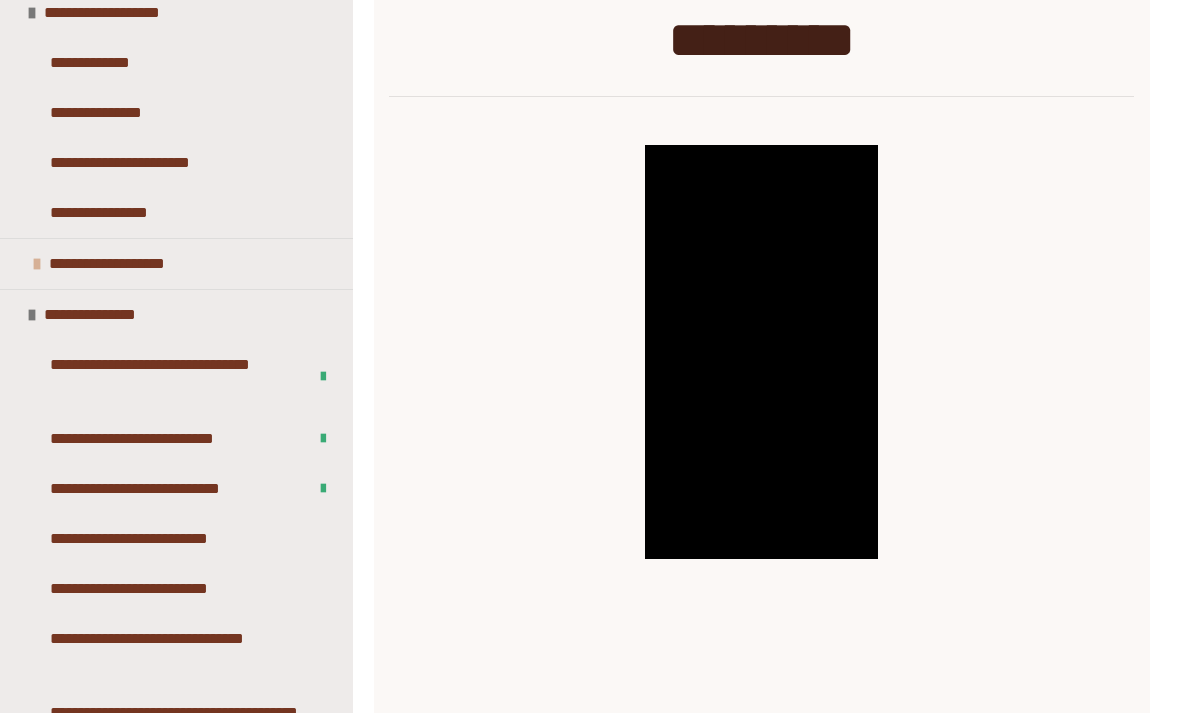 click on "**********" at bounding box center (762, 371) 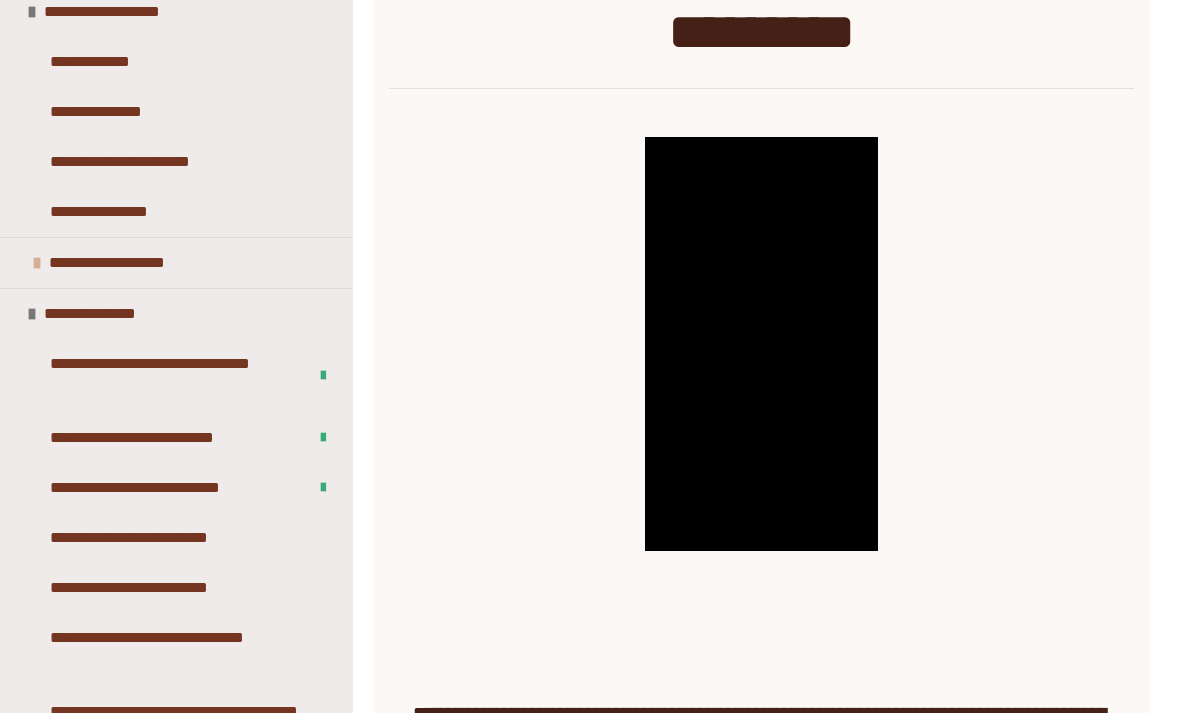 scroll, scrollTop: 372, scrollLeft: 0, axis: vertical 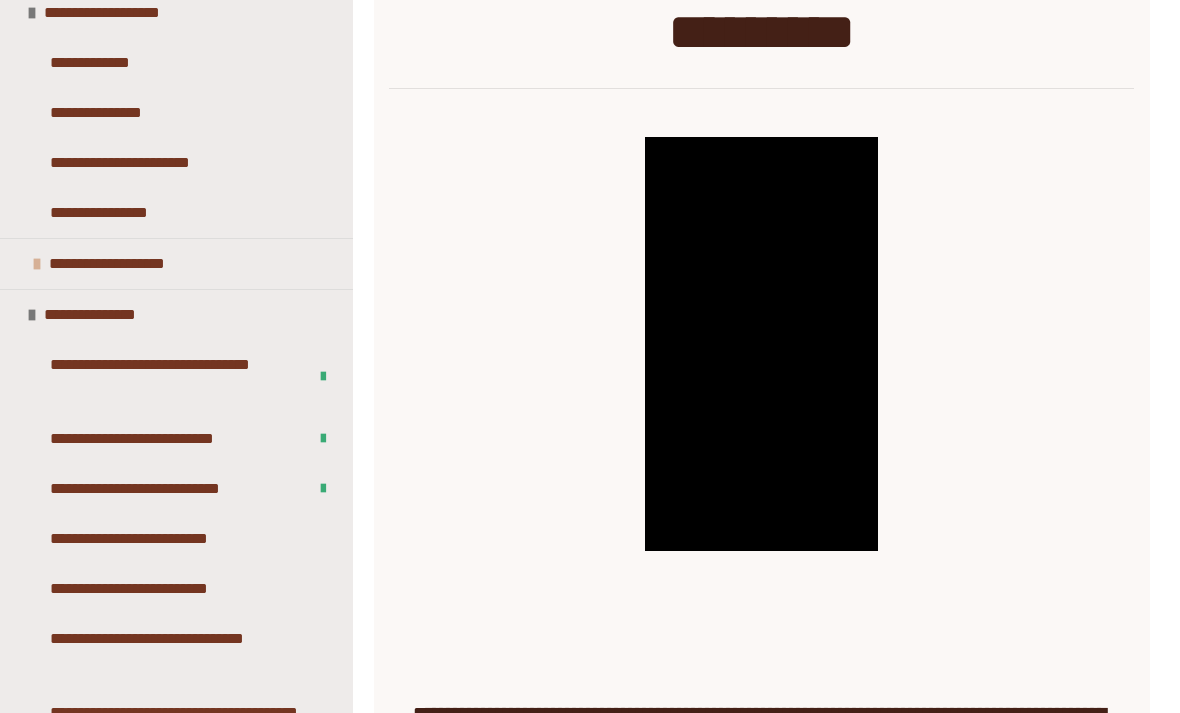 click at bounding box center (761, 344) 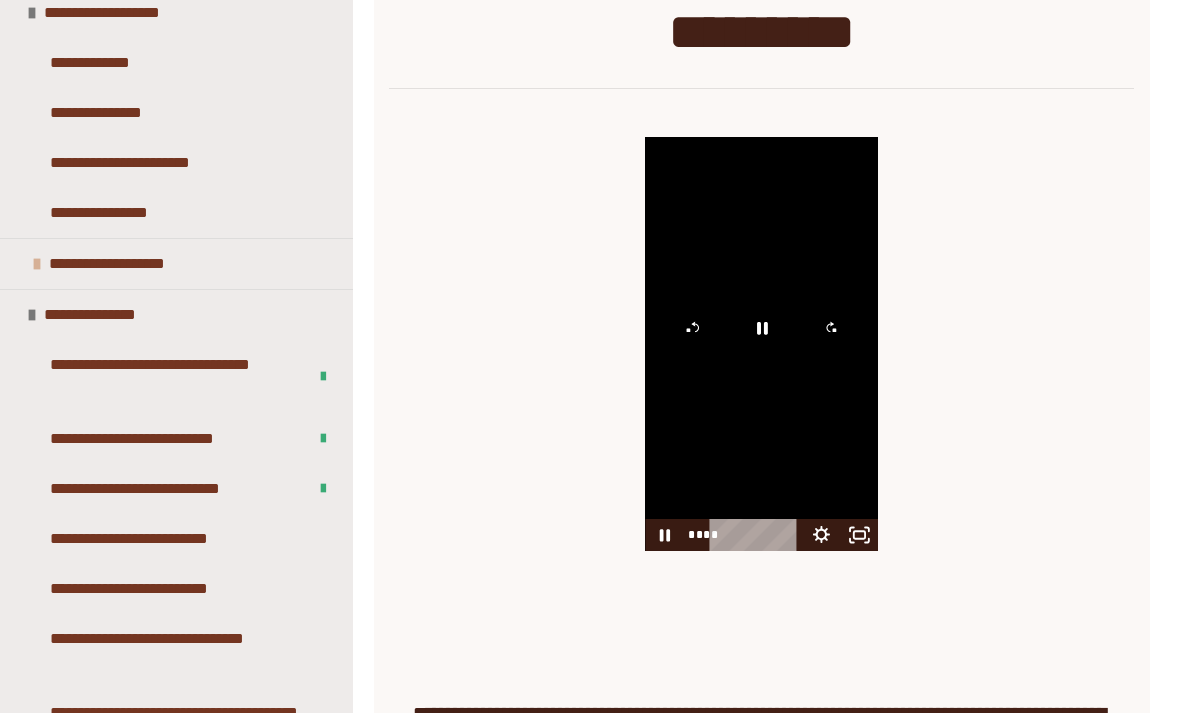 click 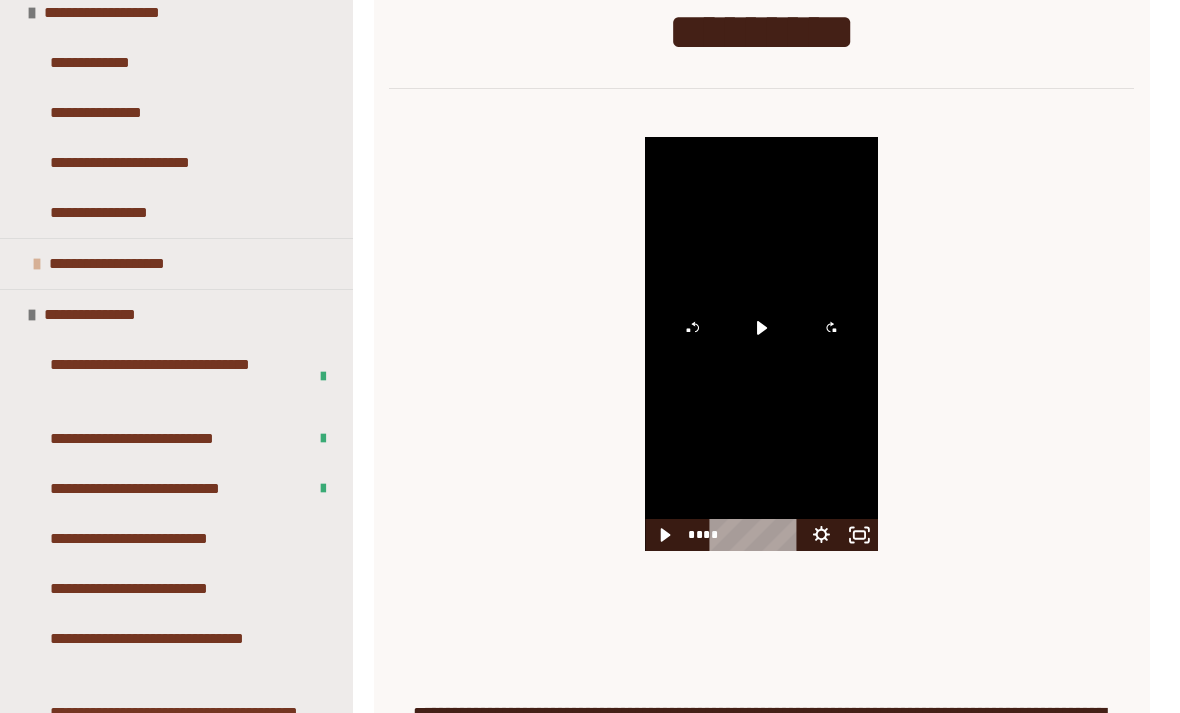 click on "**********" at bounding box center [152, 539] 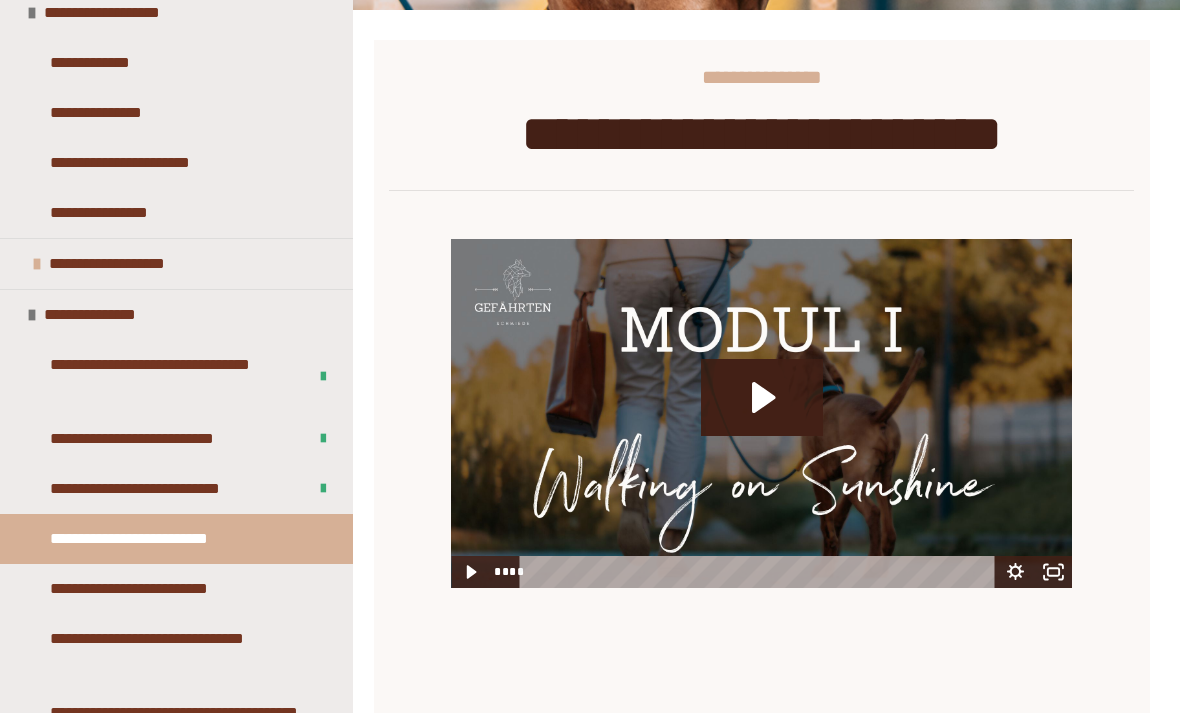 click 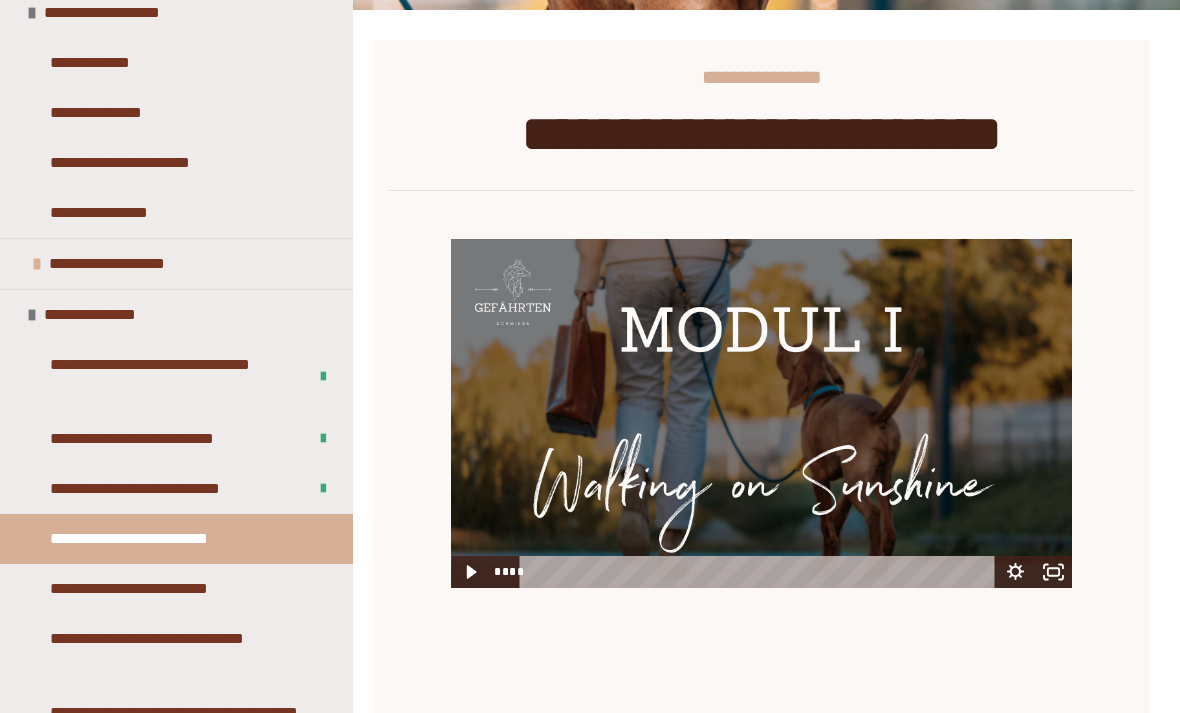 click 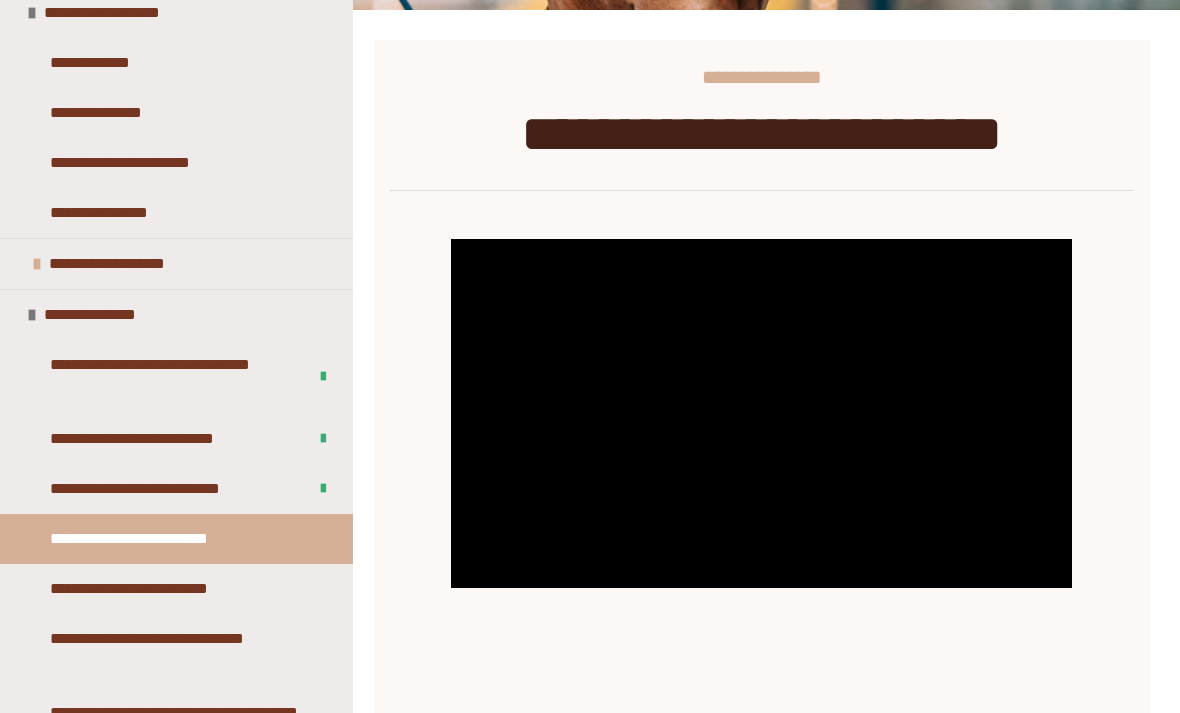 click at bounding box center (761, 413) 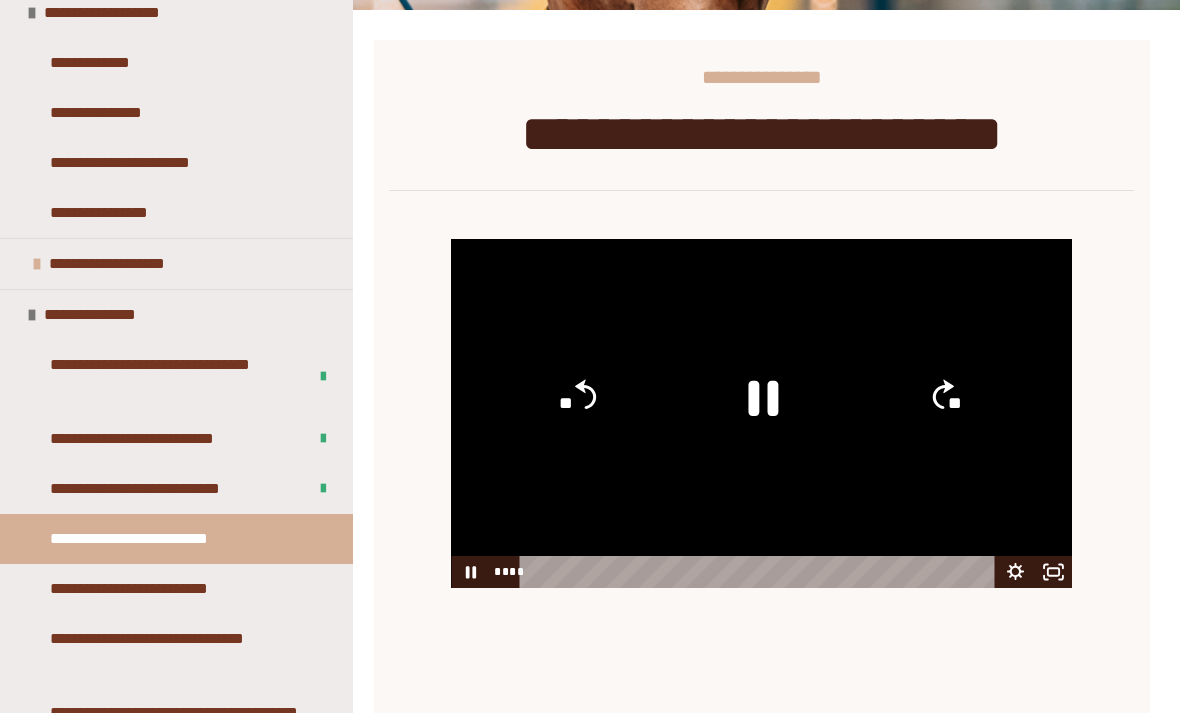 click 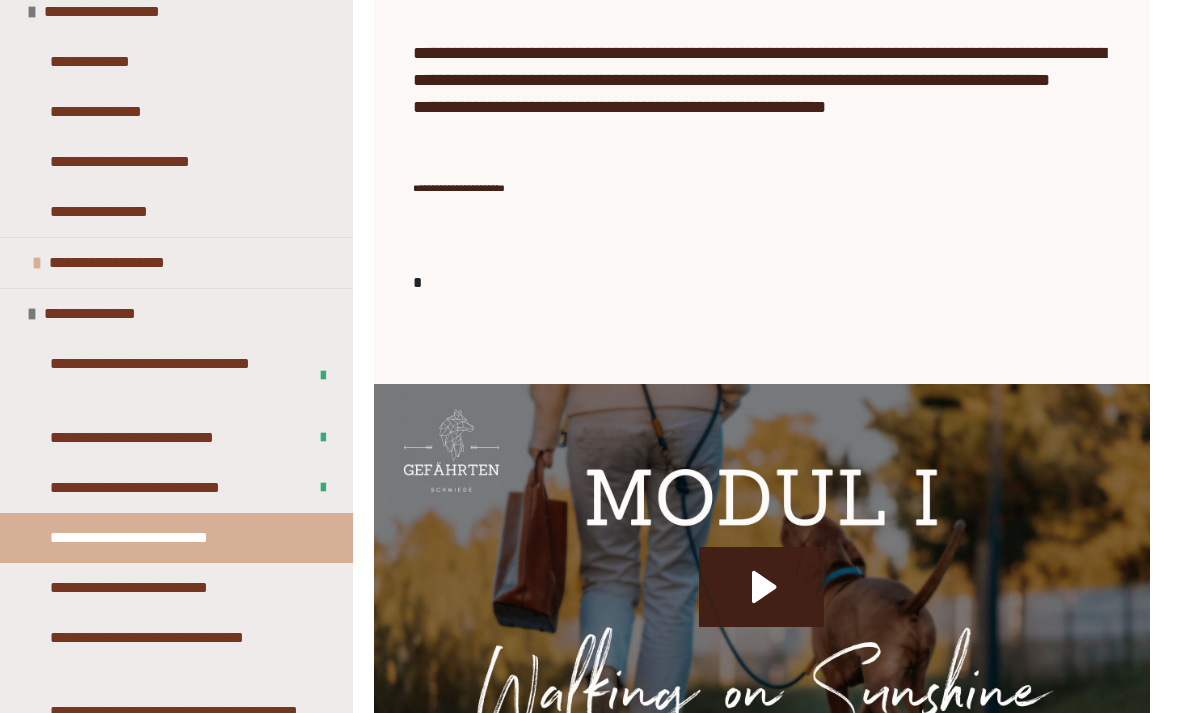scroll, scrollTop: 1340, scrollLeft: 0, axis: vertical 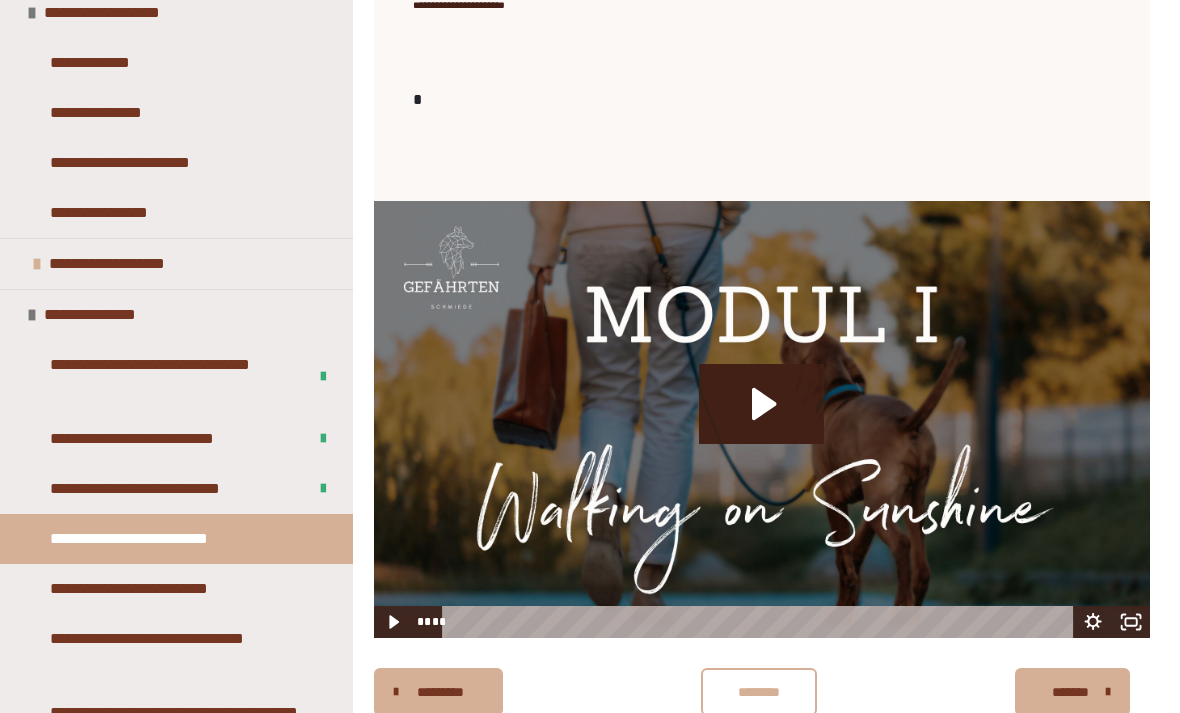click on "********" at bounding box center [759, 692] 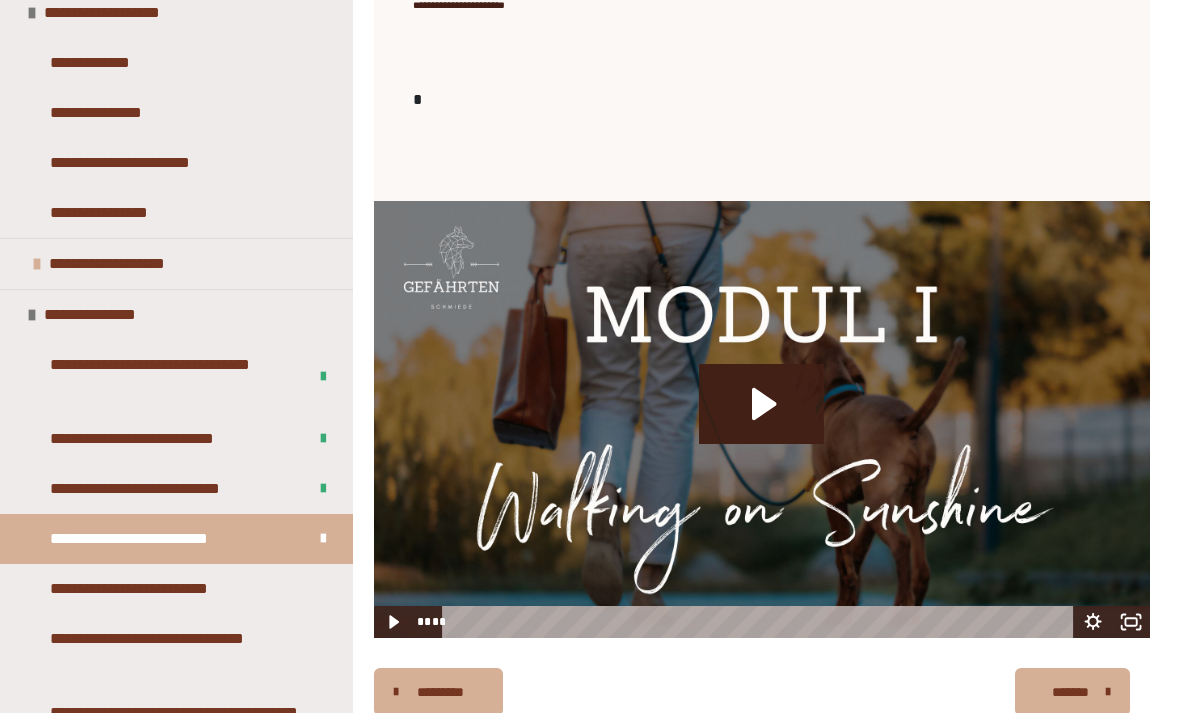 click on "*******" at bounding box center [1072, 692] 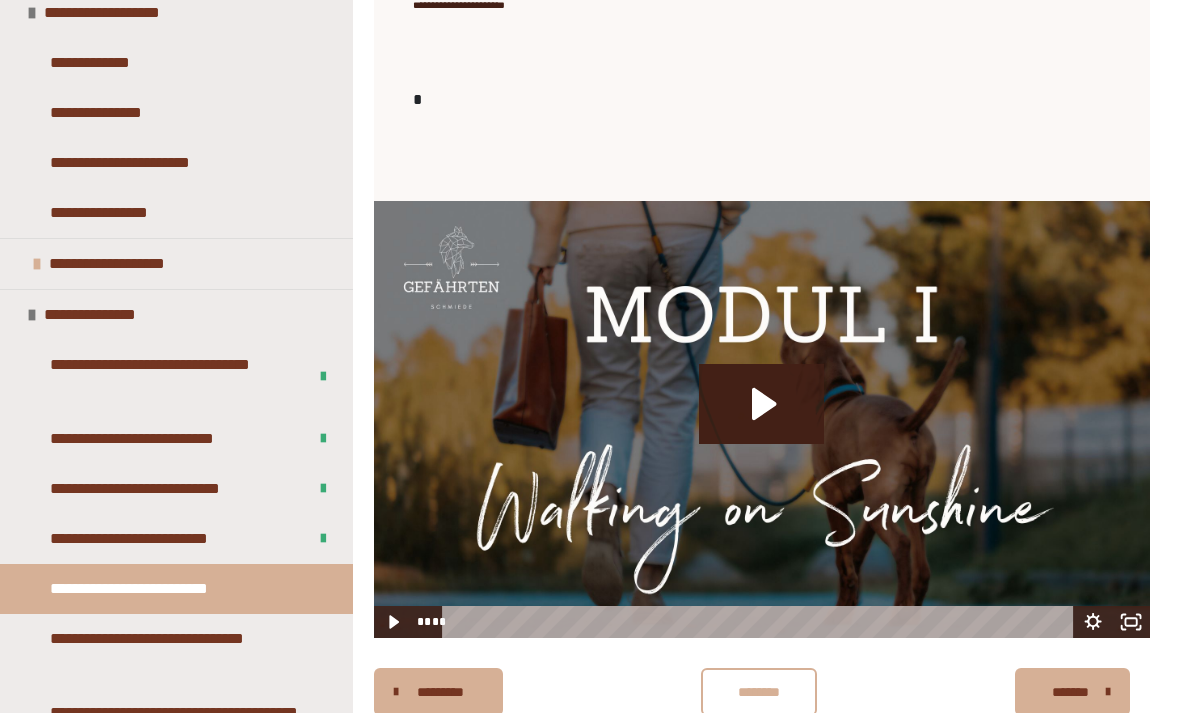 scroll, scrollTop: 383, scrollLeft: 0, axis: vertical 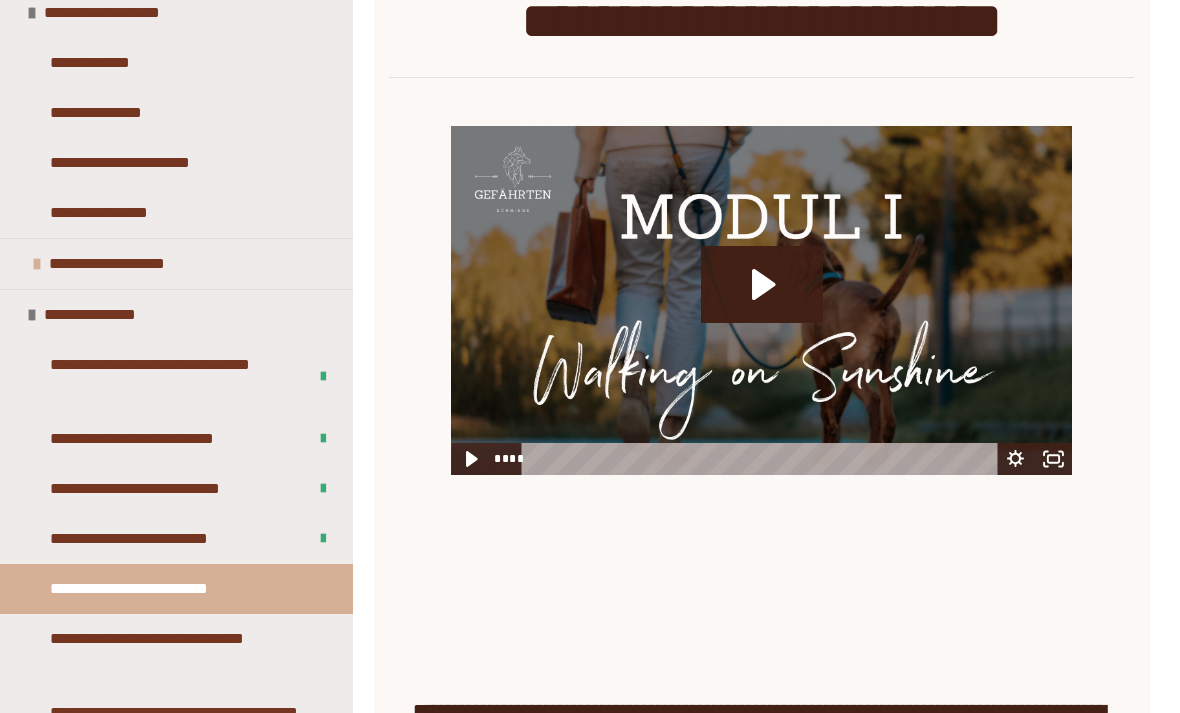 click 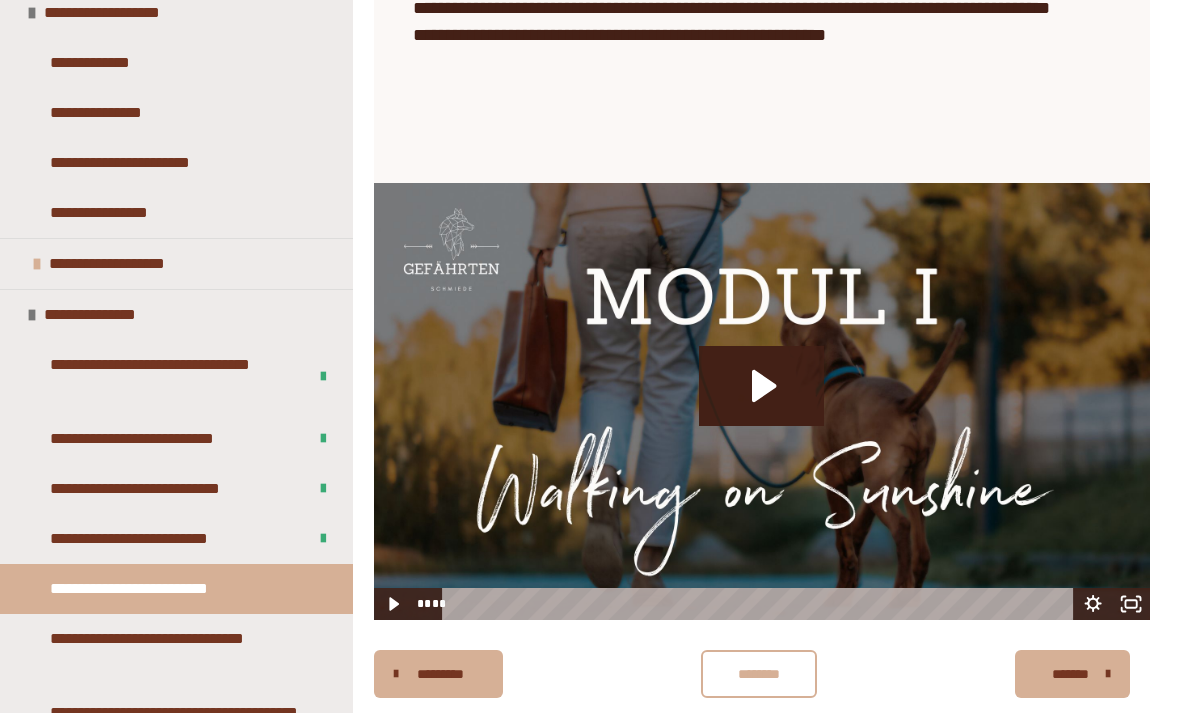 scroll, scrollTop: 1121, scrollLeft: 0, axis: vertical 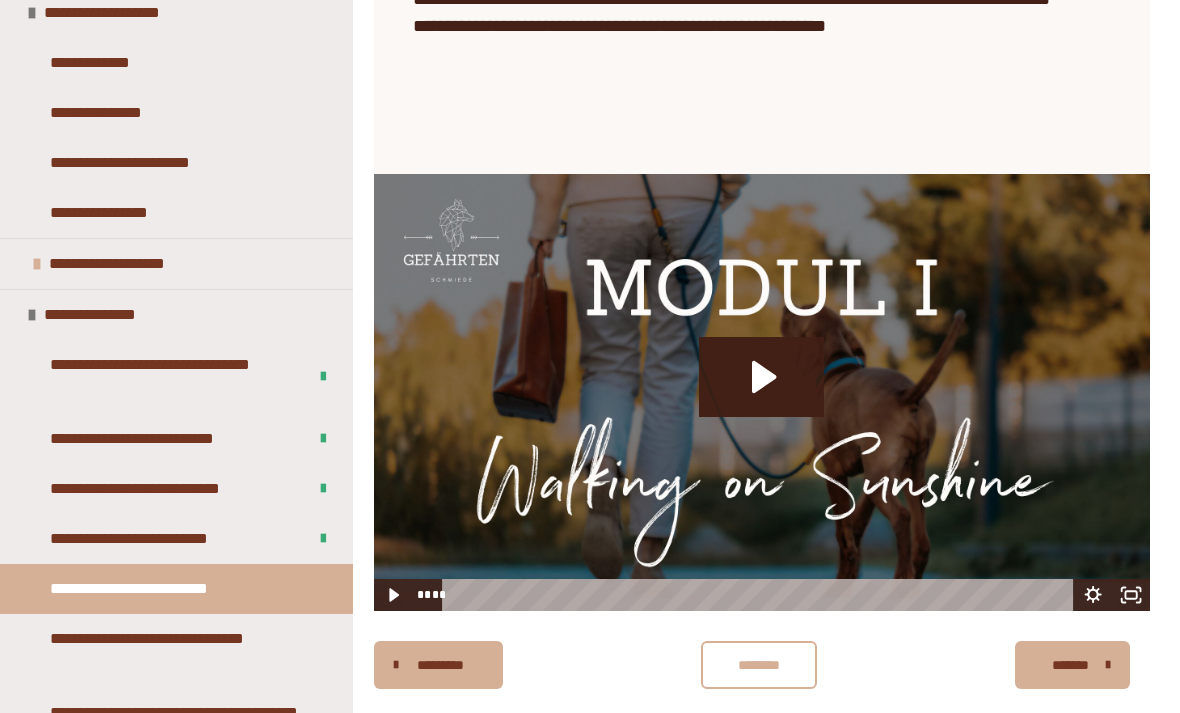 click on "********" at bounding box center [759, 665] 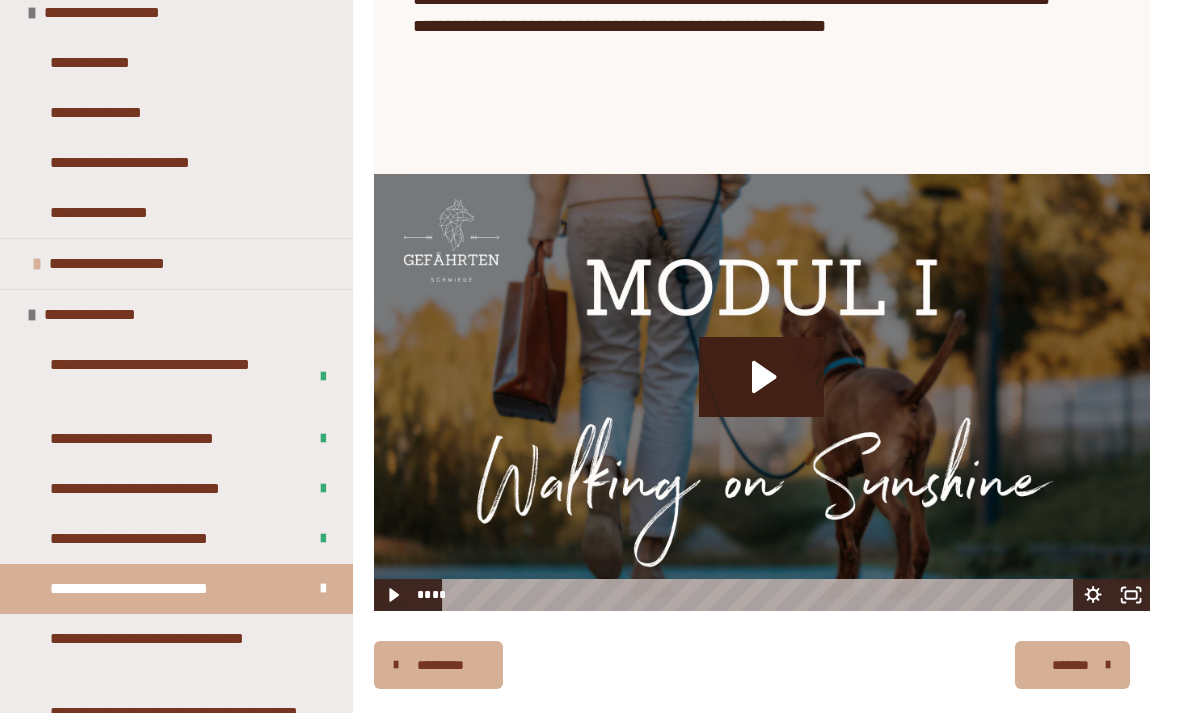 click on "**********" at bounding box center (178, 651) 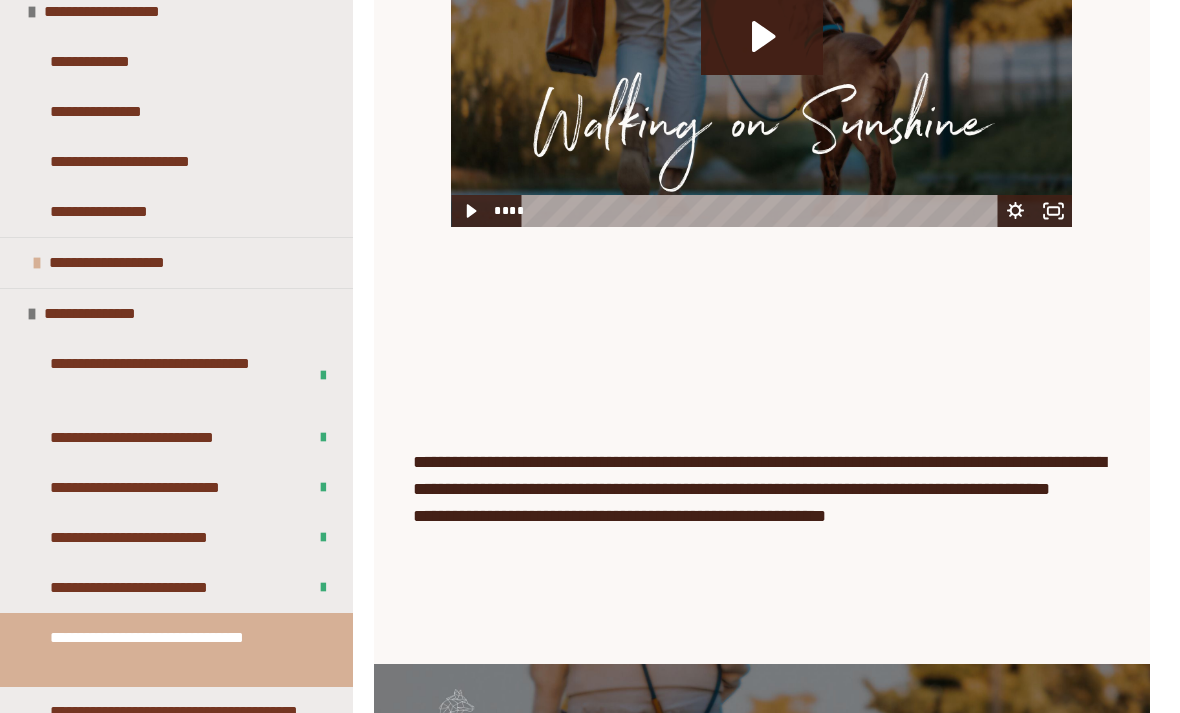 scroll, scrollTop: 612, scrollLeft: 0, axis: vertical 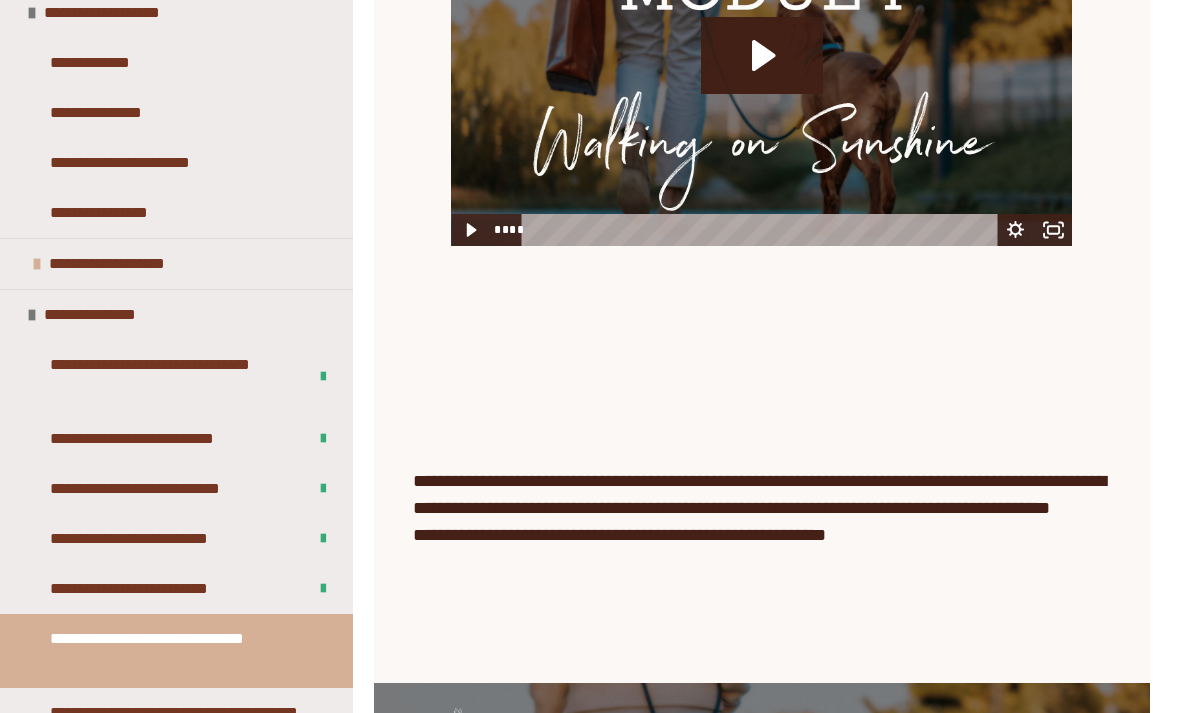click at bounding box center (761, 71) 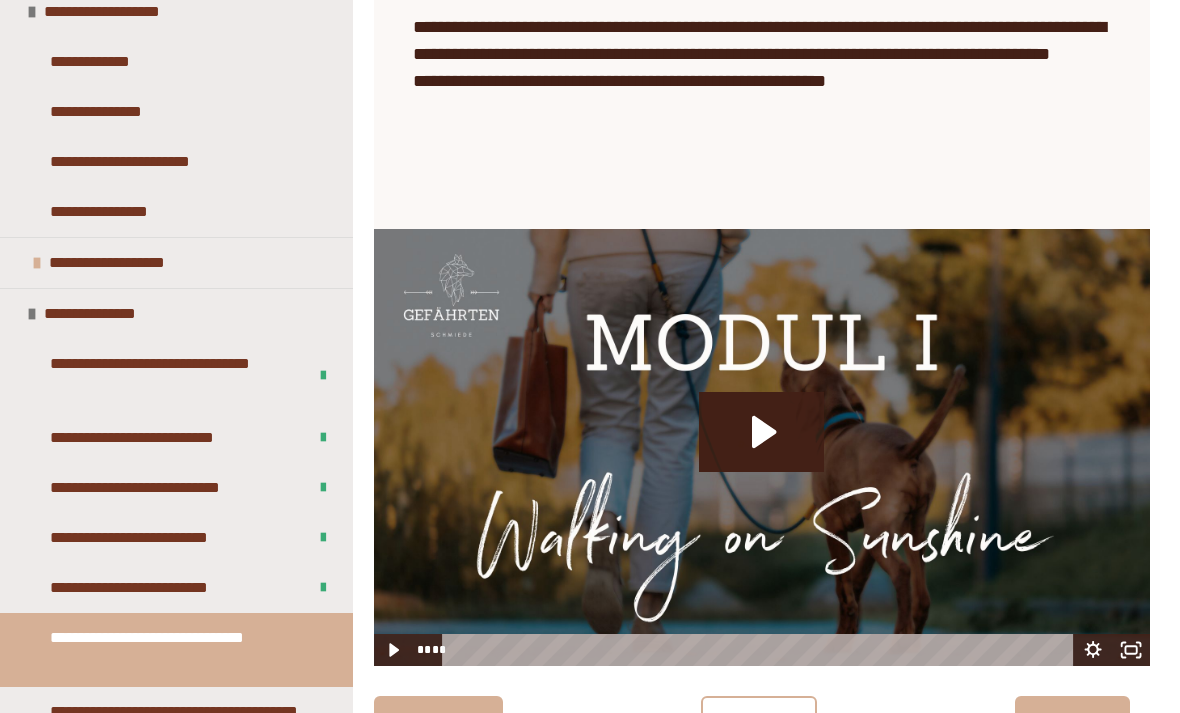 scroll, scrollTop: 1121, scrollLeft: 0, axis: vertical 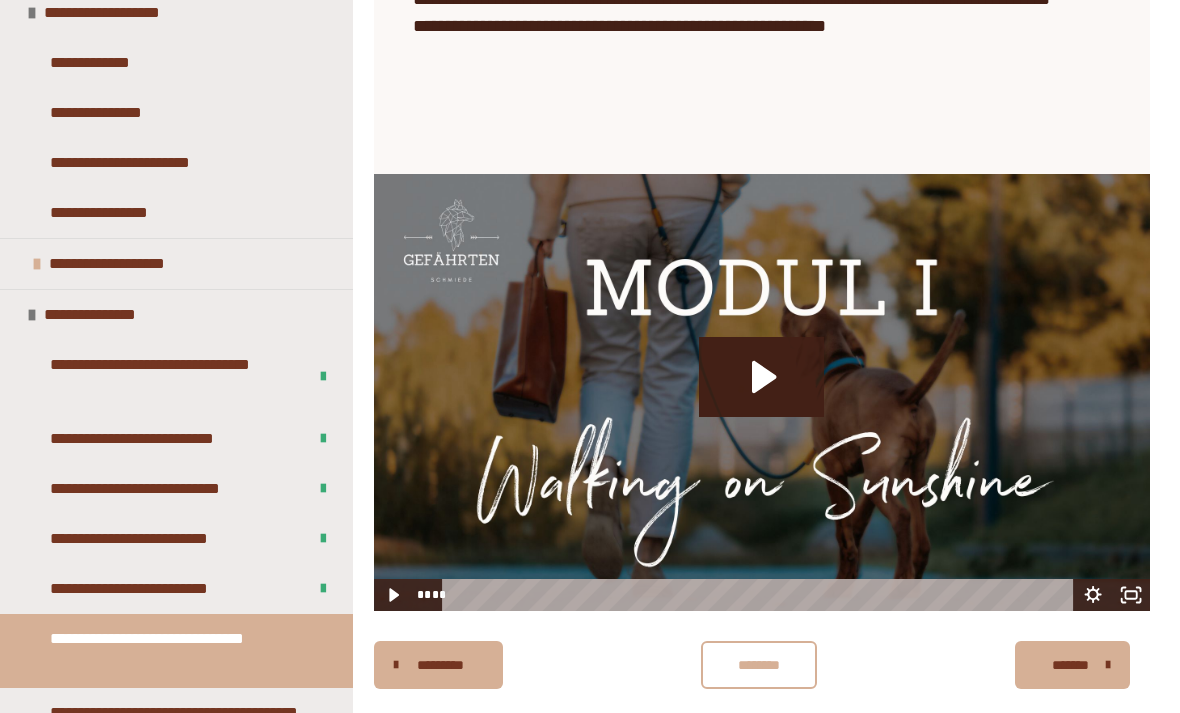 click on "********" at bounding box center (759, 665) 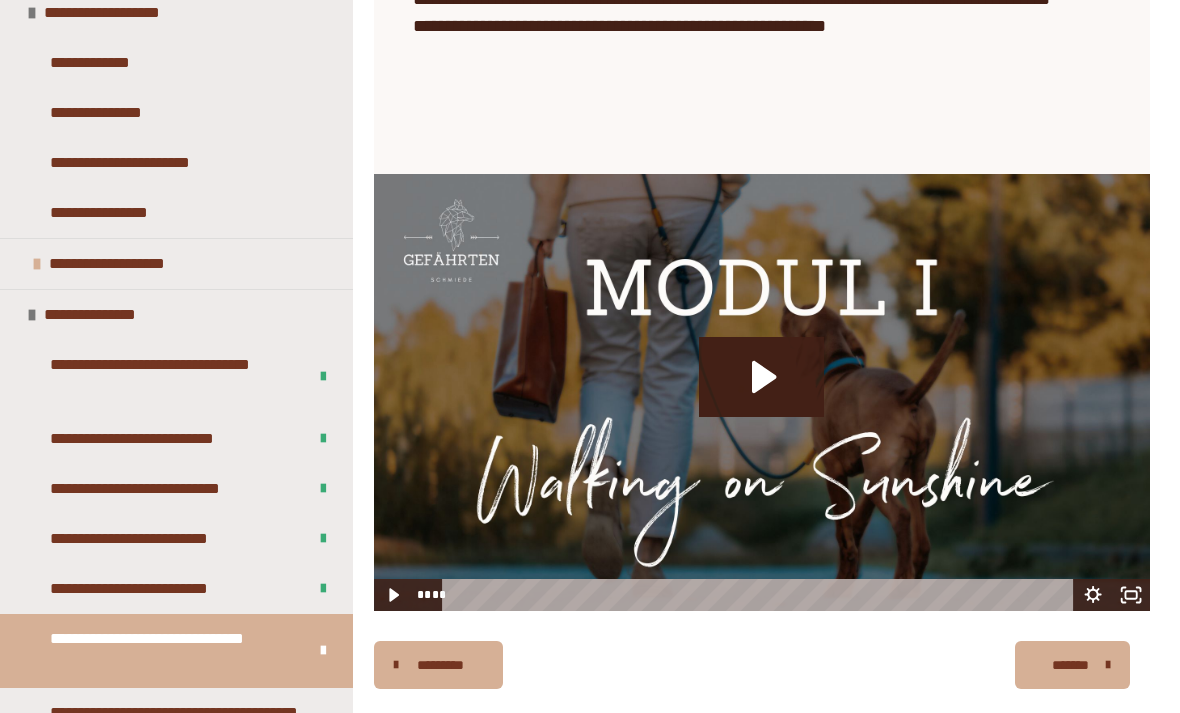 click on "**********" at bounding box center [178, 725] 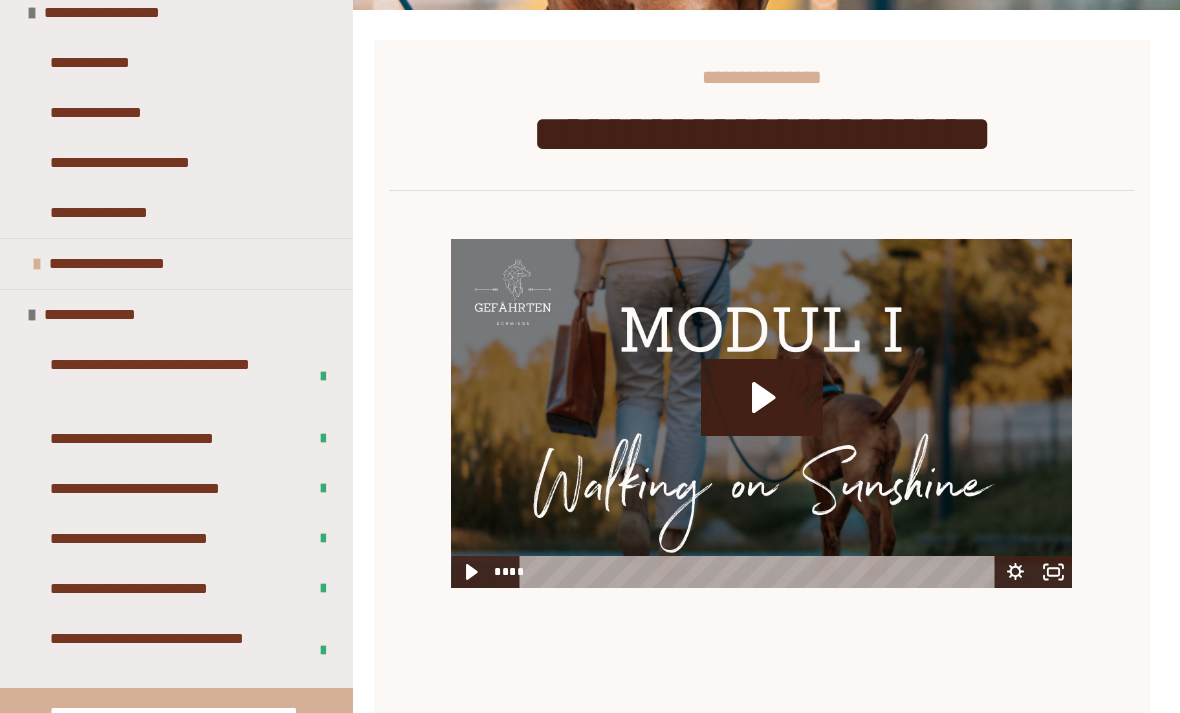 click 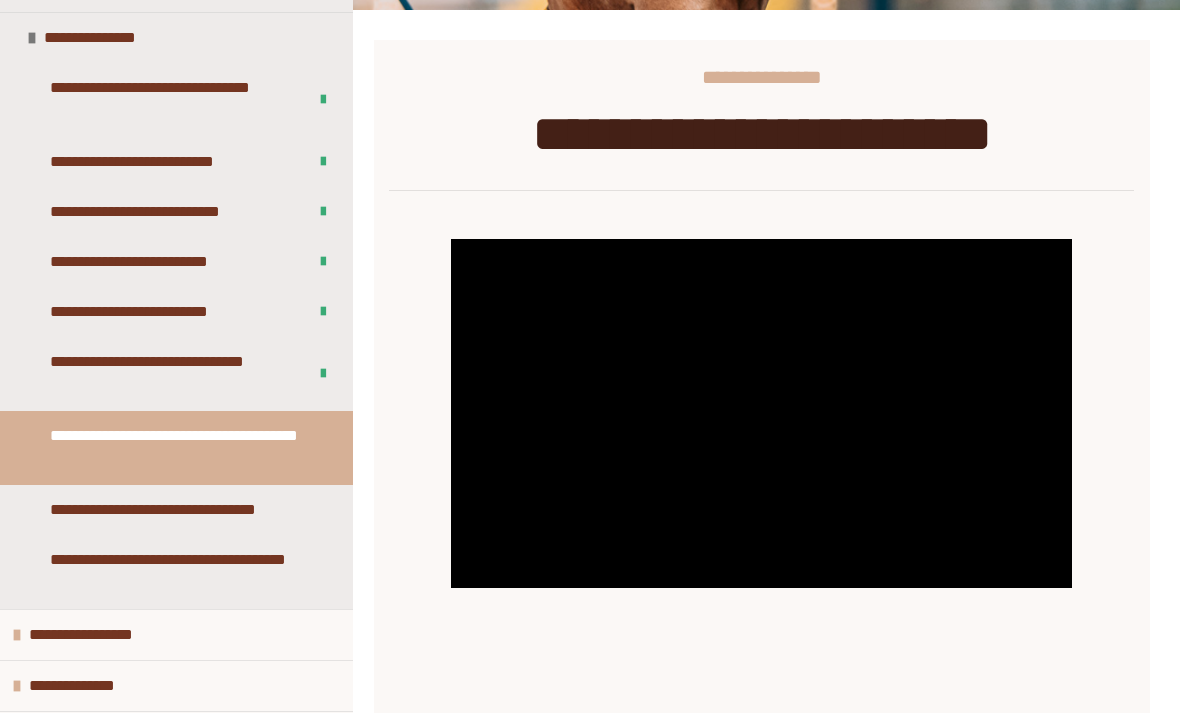 scroll, scrollTop: 950, scrollLeft: 0, axis: vertical 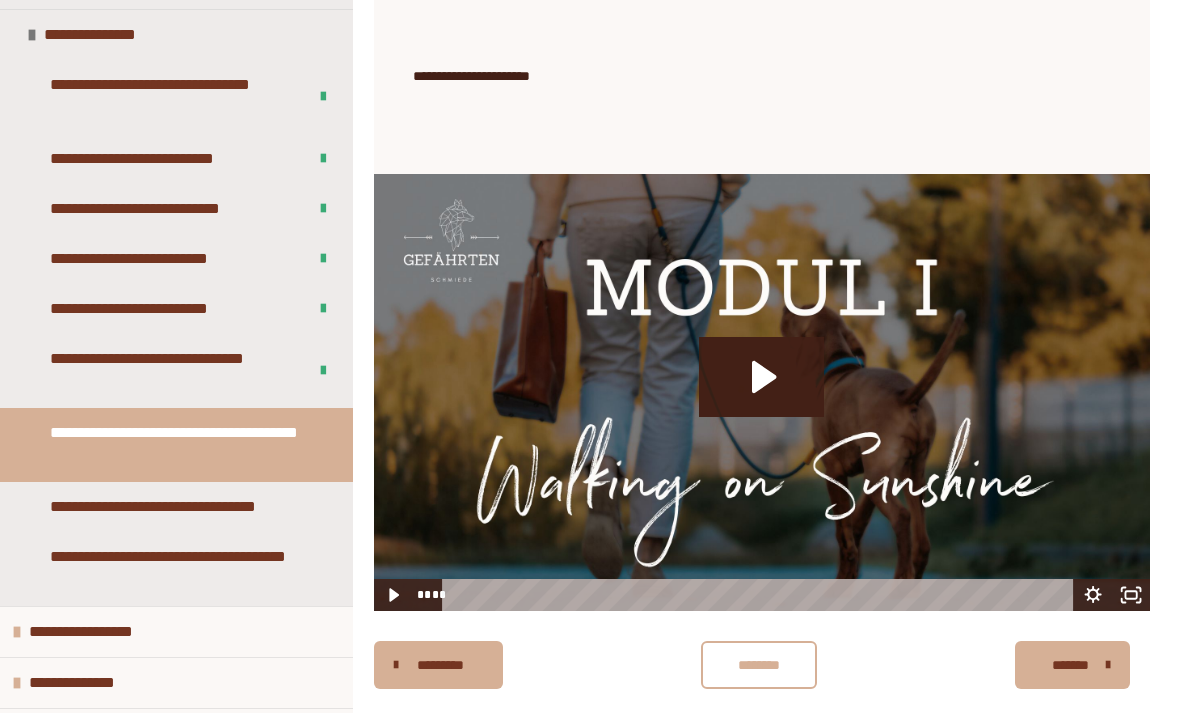 click on "********" at bounding box center [759, 665] 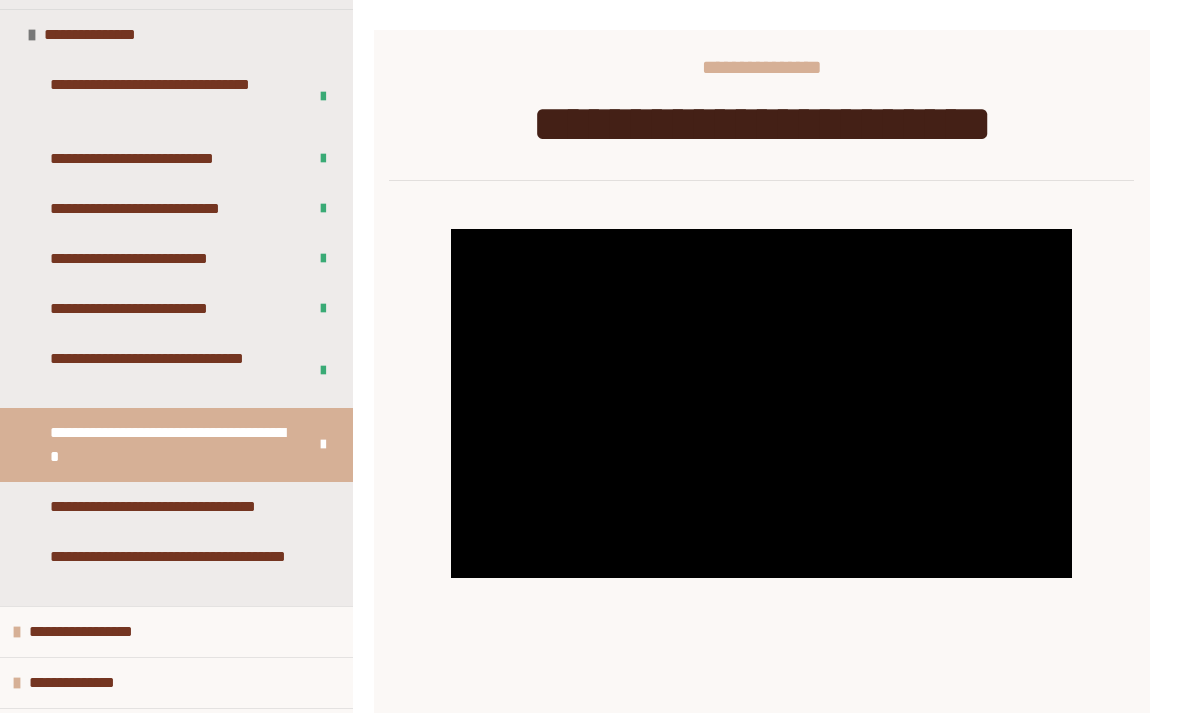 scroll, scrollTop: 272, scrollLeft: 0, axis: vertical 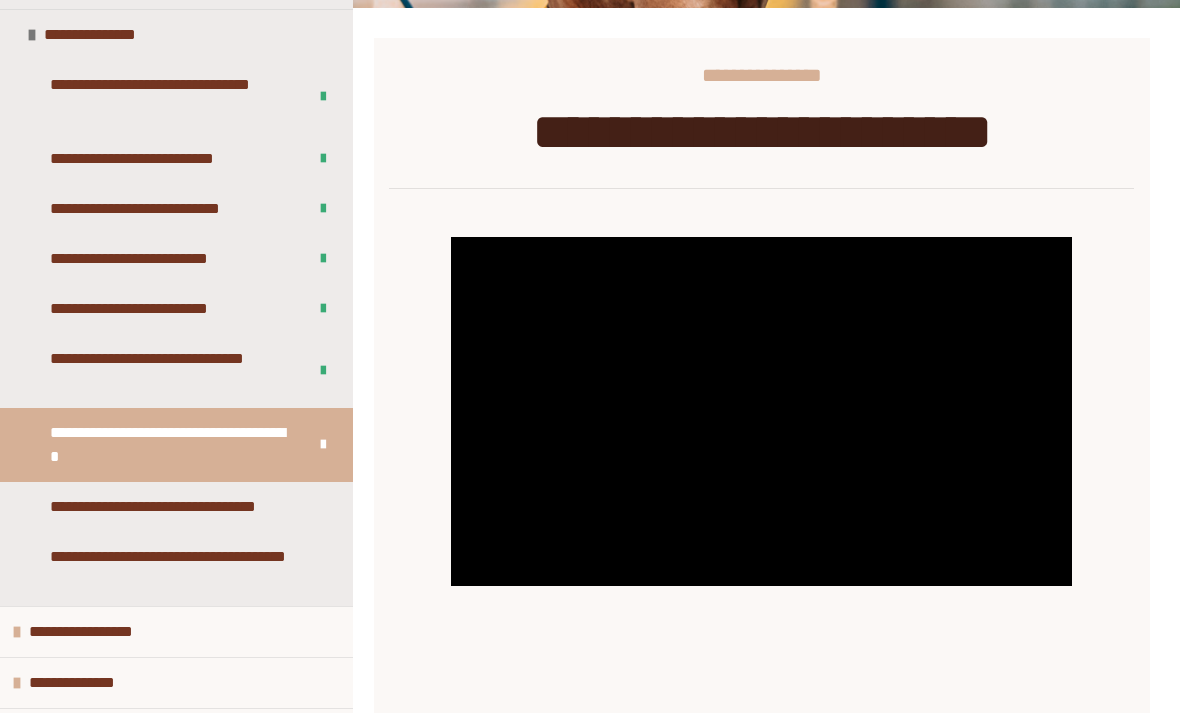 click on "**********" at bounding box center [174, 507] 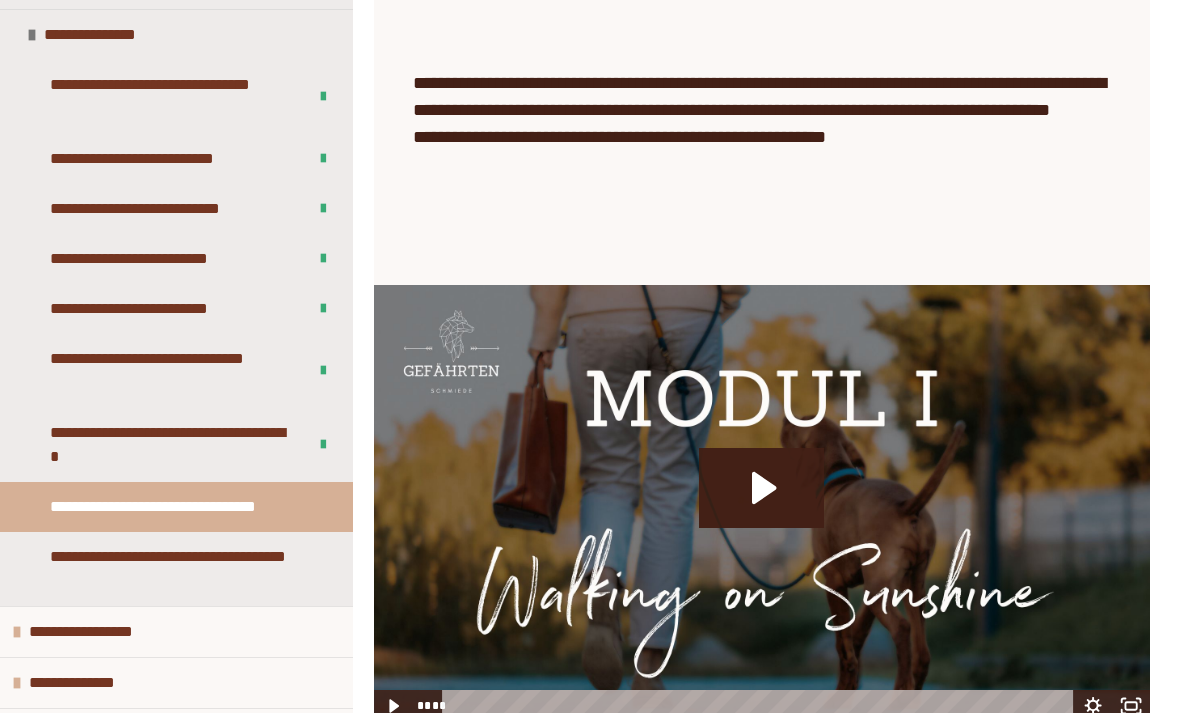 scroll, scrollTop: 1121, scrollLeft: 0, axis: vertical 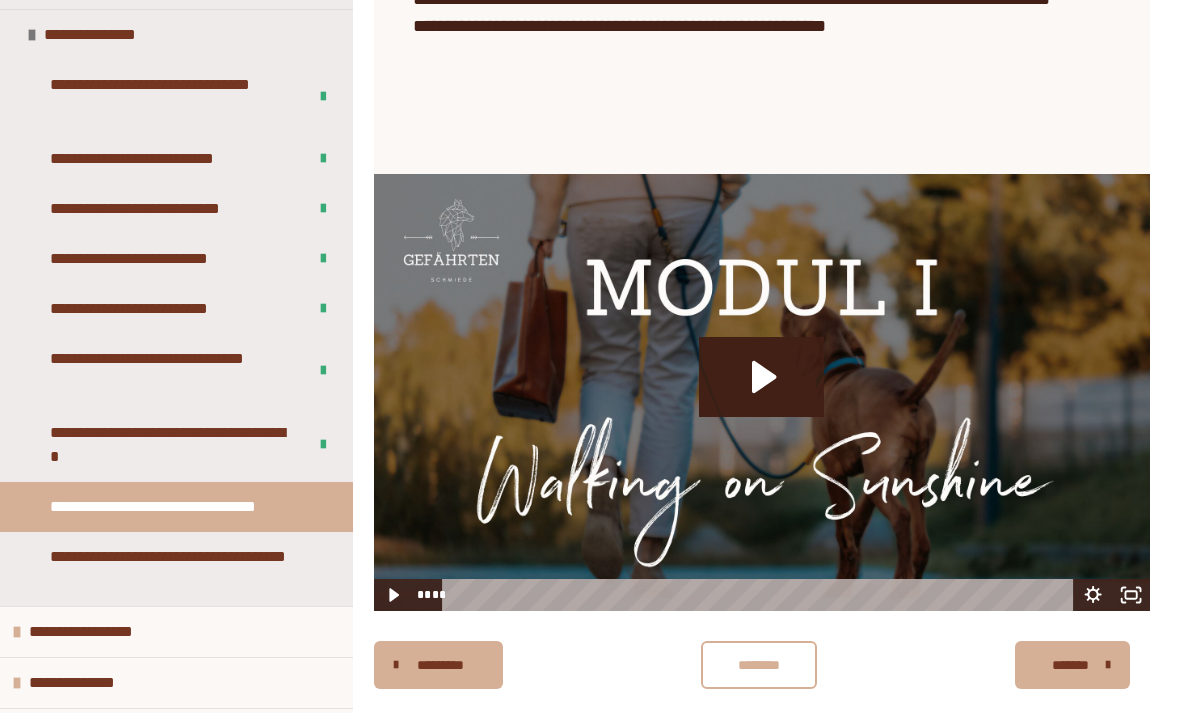 click on "********" at bounding box center (759, 665) 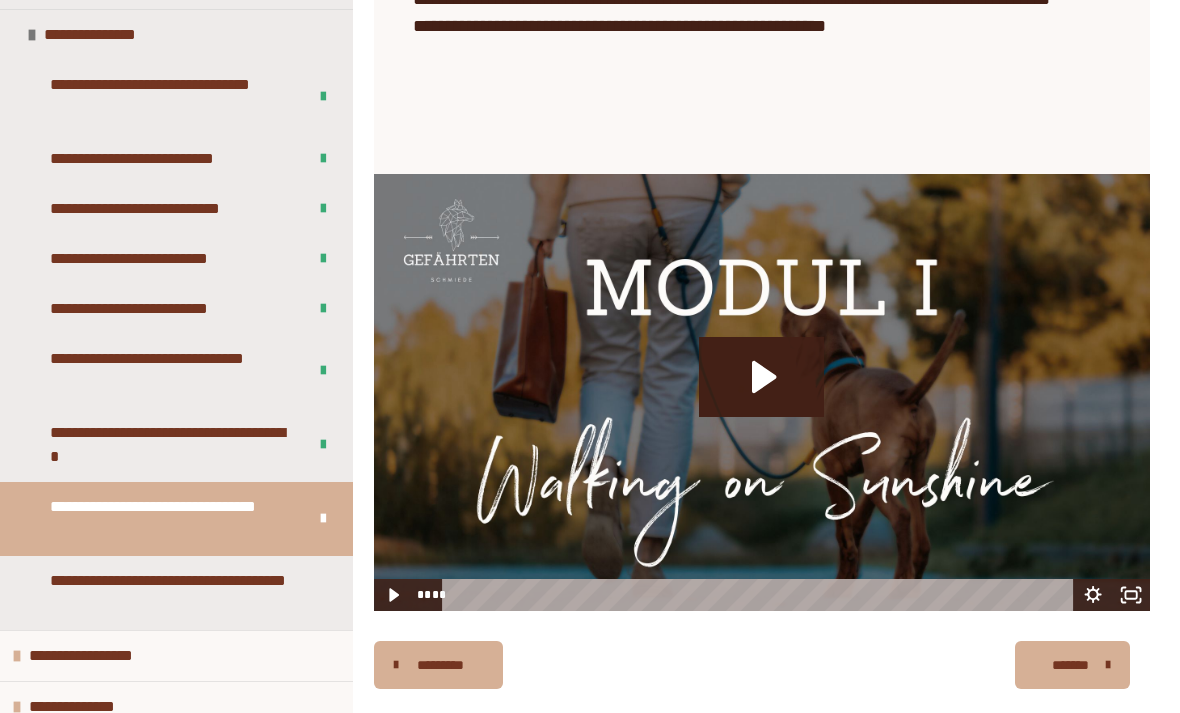 click on "**********" at bounding box center [178, 593] 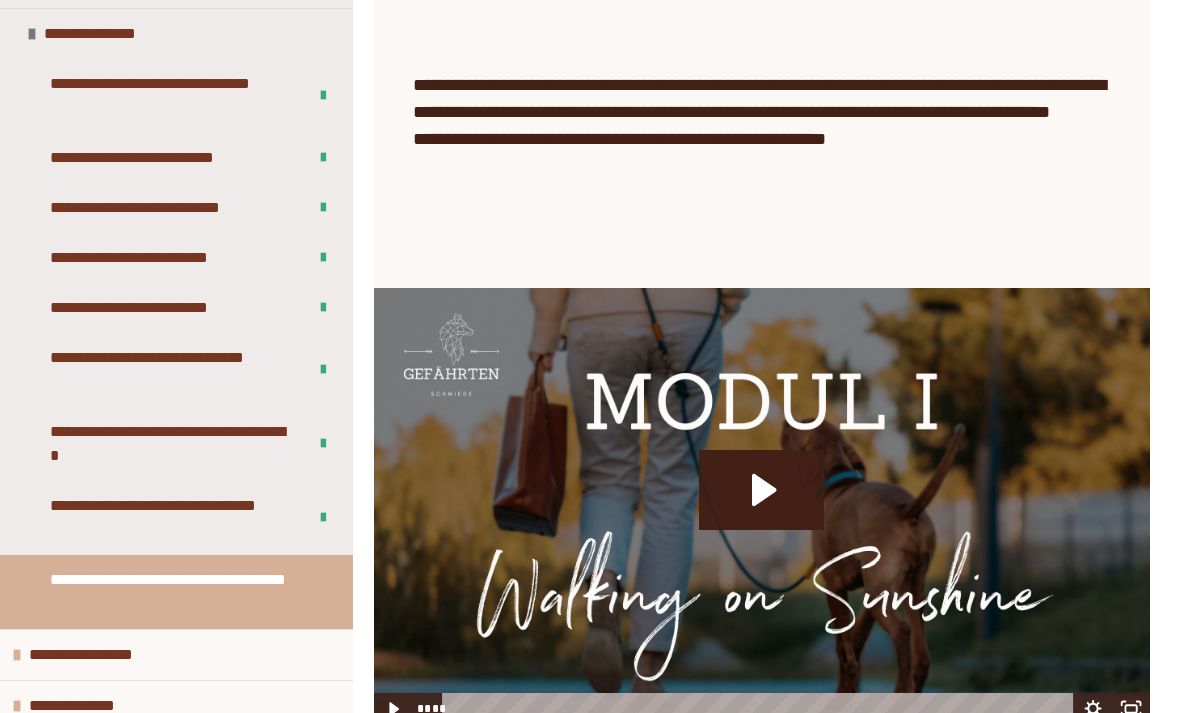 scroll, scrollTop: 1121, scrollLeft: 0, axis: vertical 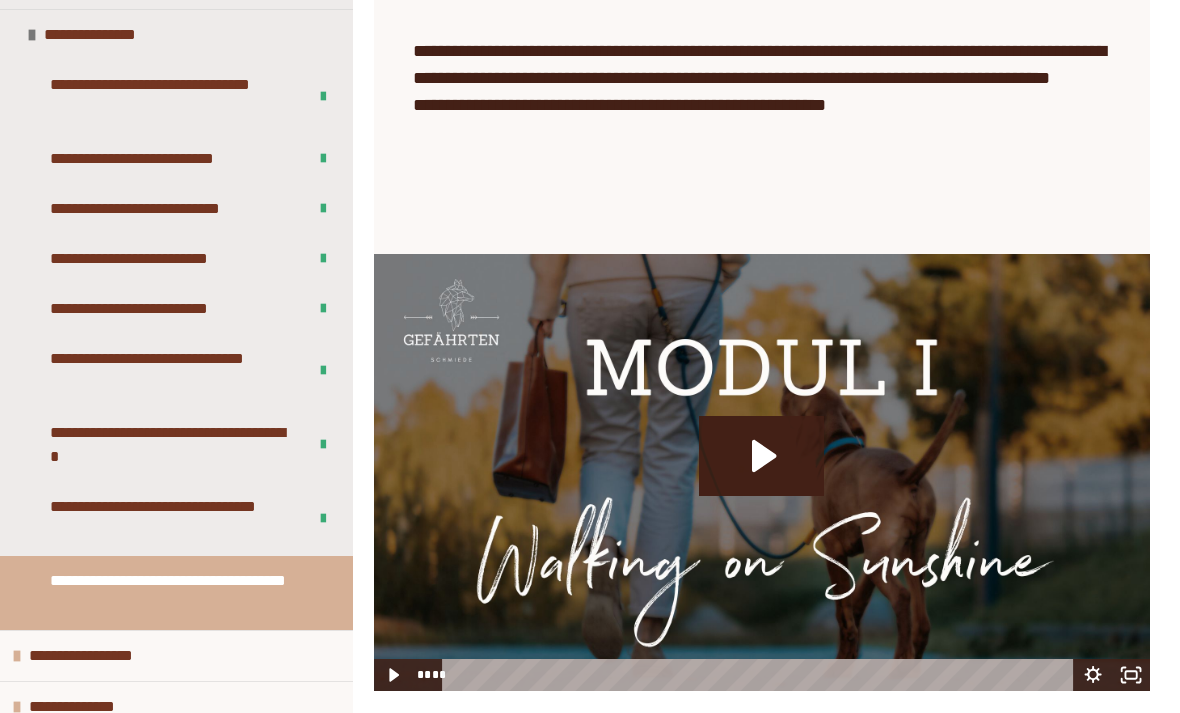 click on "********" at bounding box center [759, 745] 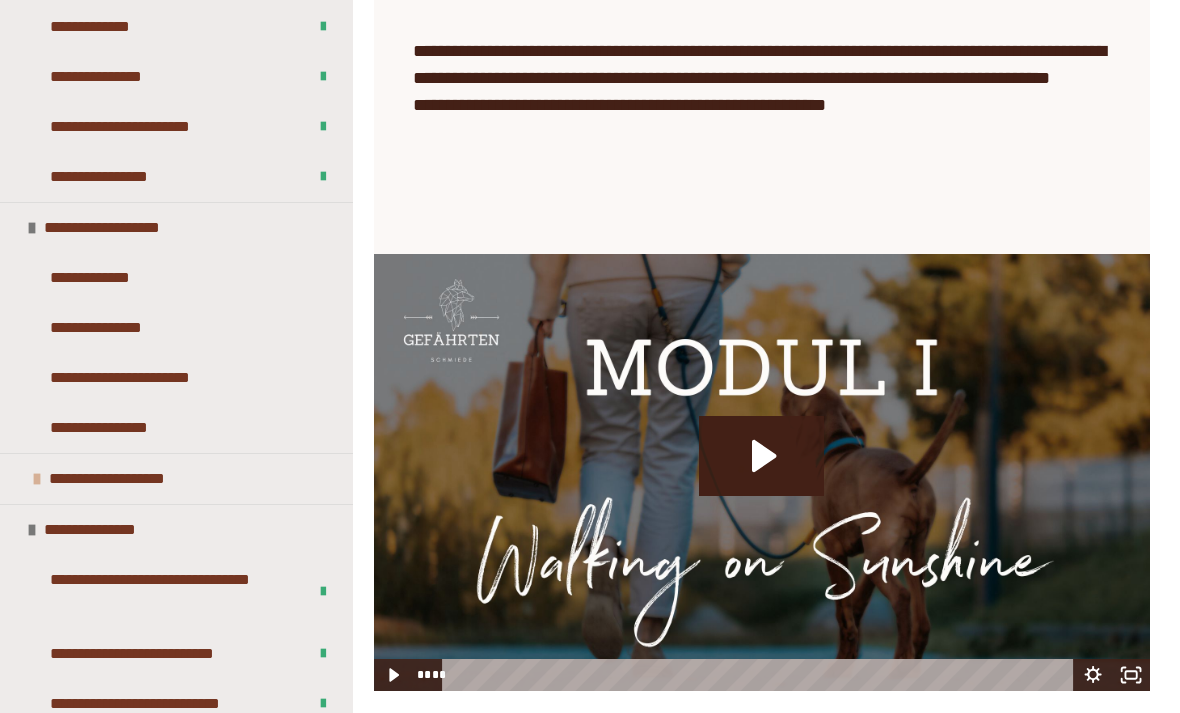 scroll, scrollTop: 454, scrollLeft: 0, axis: vertical 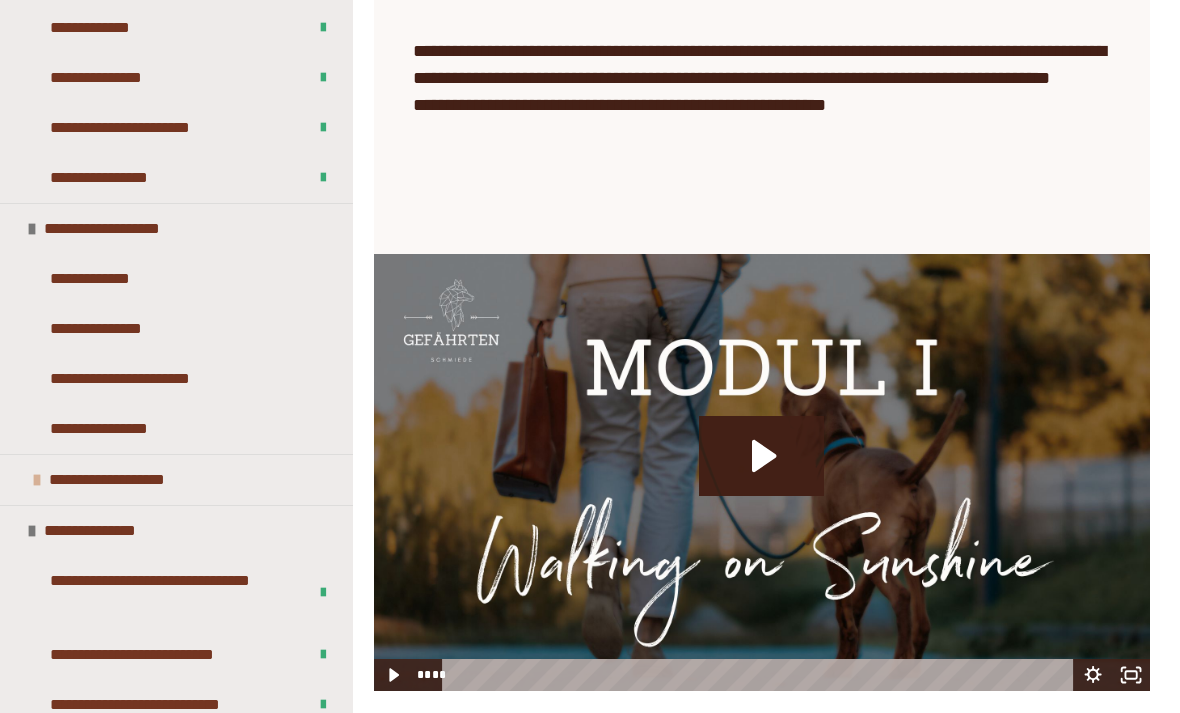 click on "**********" at bounding box center (131, 429) 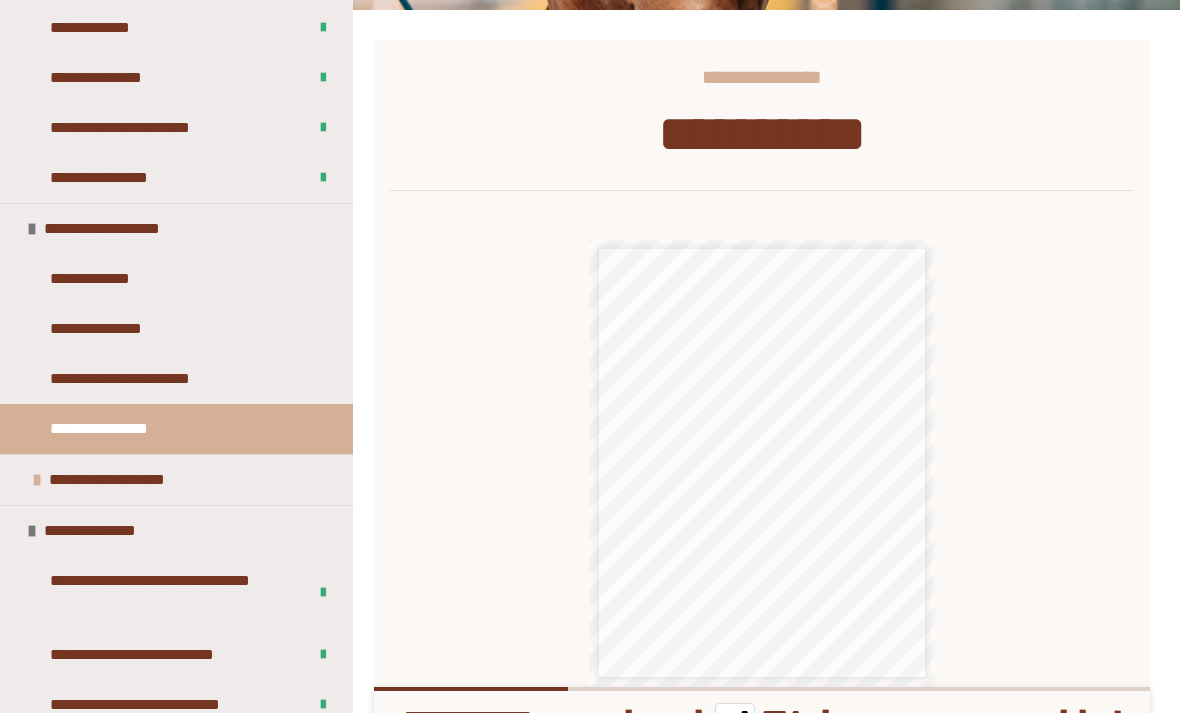 click at bounding box center [825, 715] 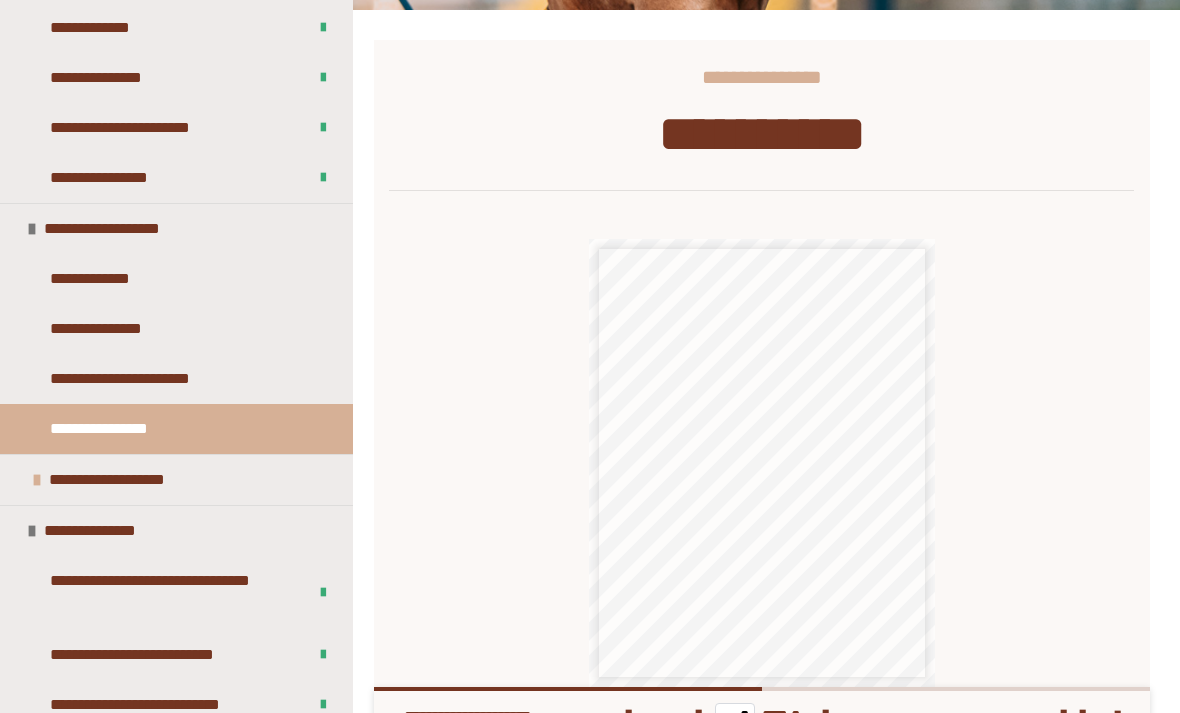 click at bounding box center (825, 715) 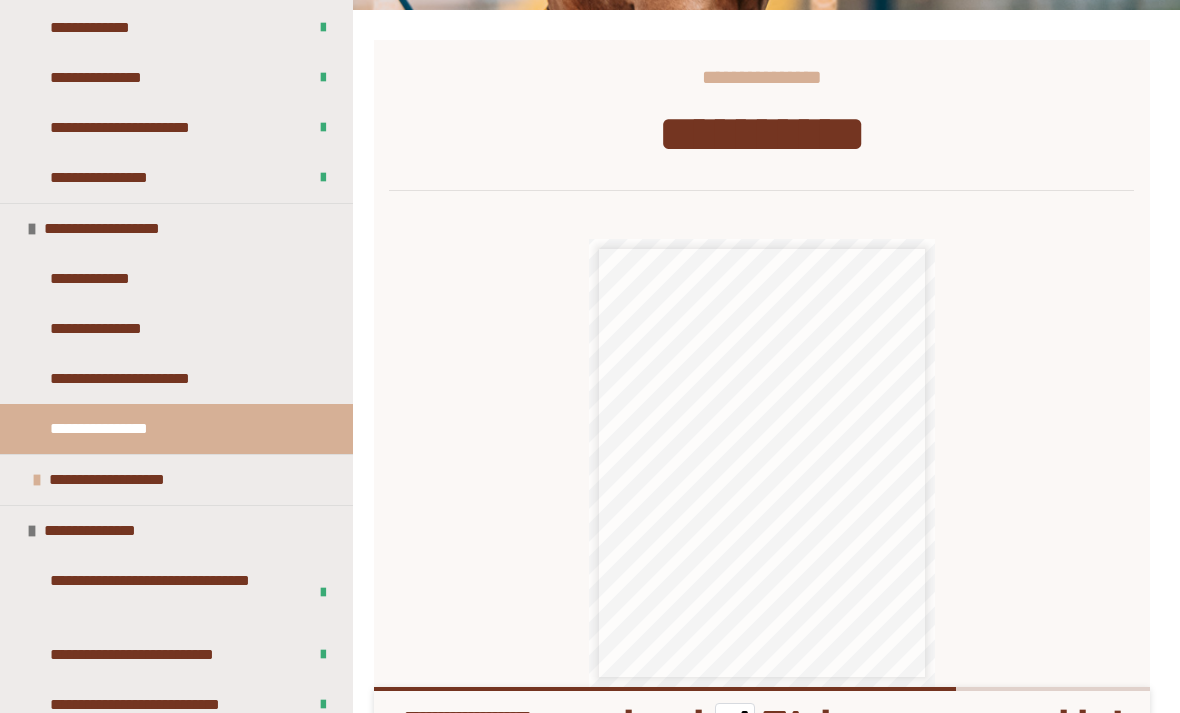 click at bounding box center [825, 715] 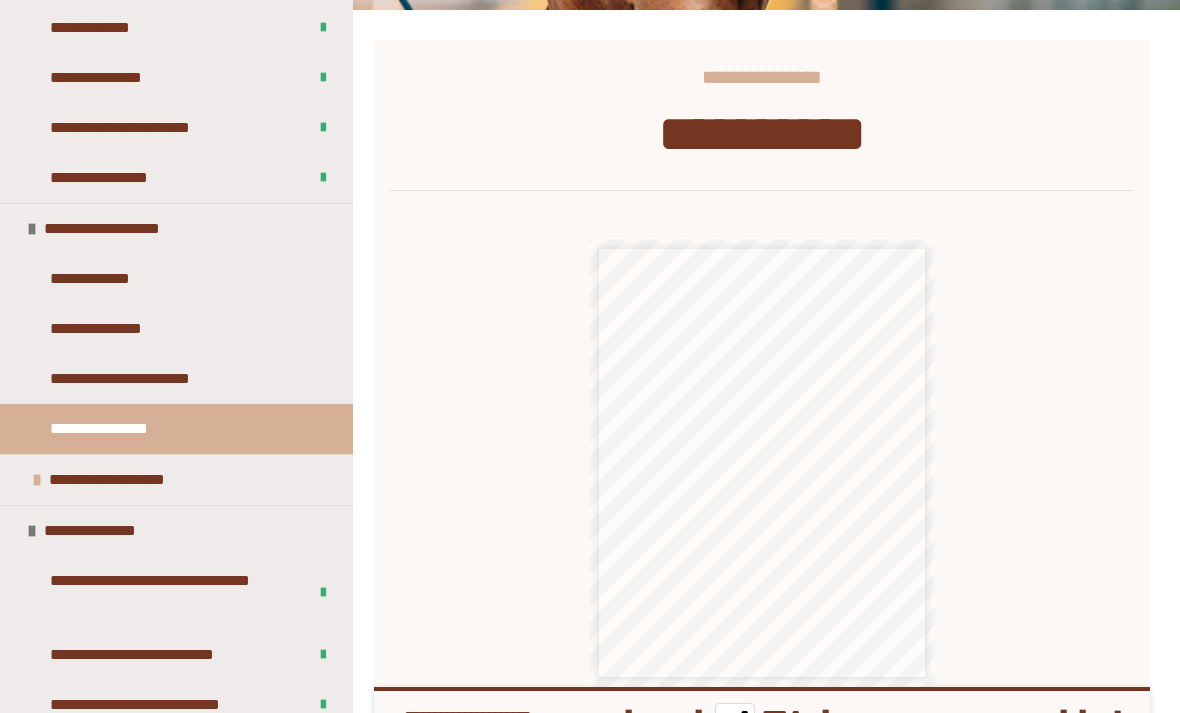 click on "**********" at bounding box center [108, 279] 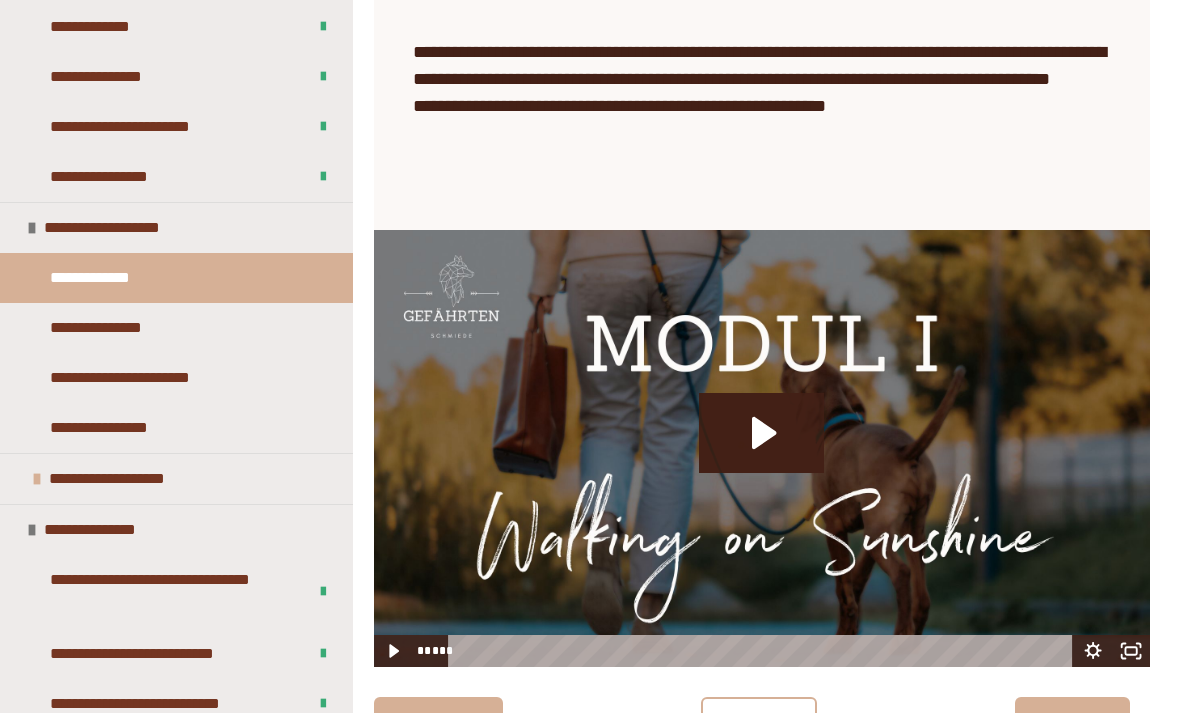 scroll, scrollTop: 1283, scrollLeft: 0, axis: vertical 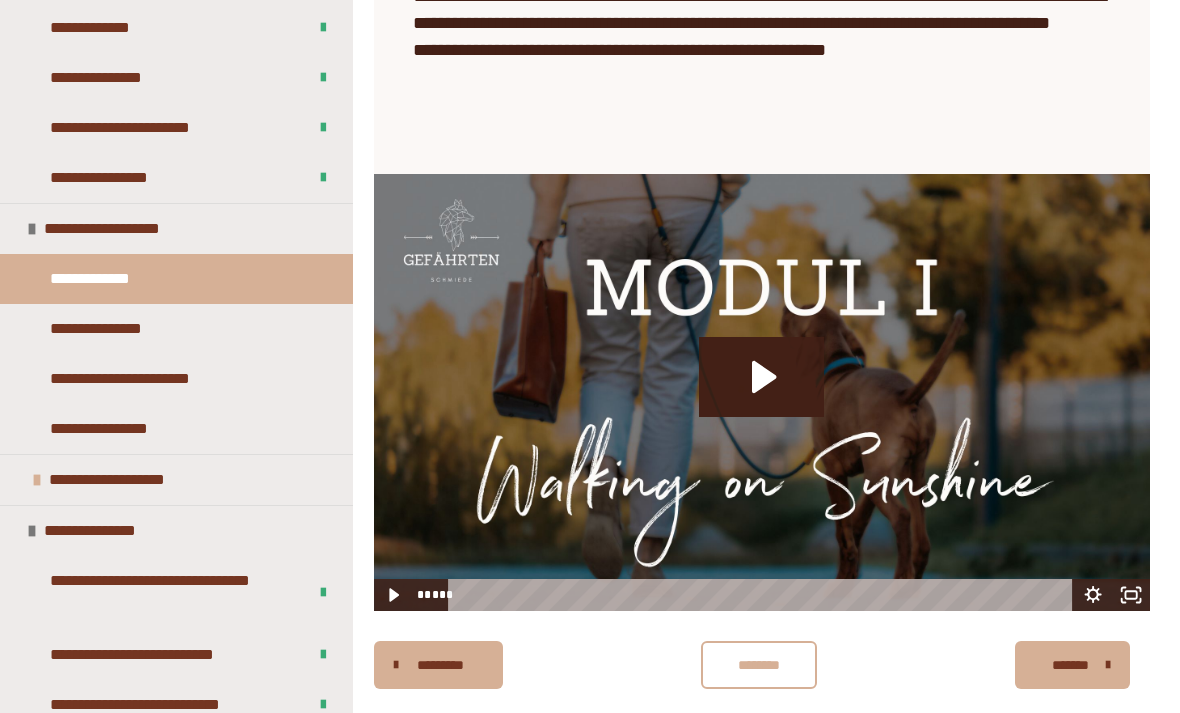 click on "********" at bounding box center (759, 665) 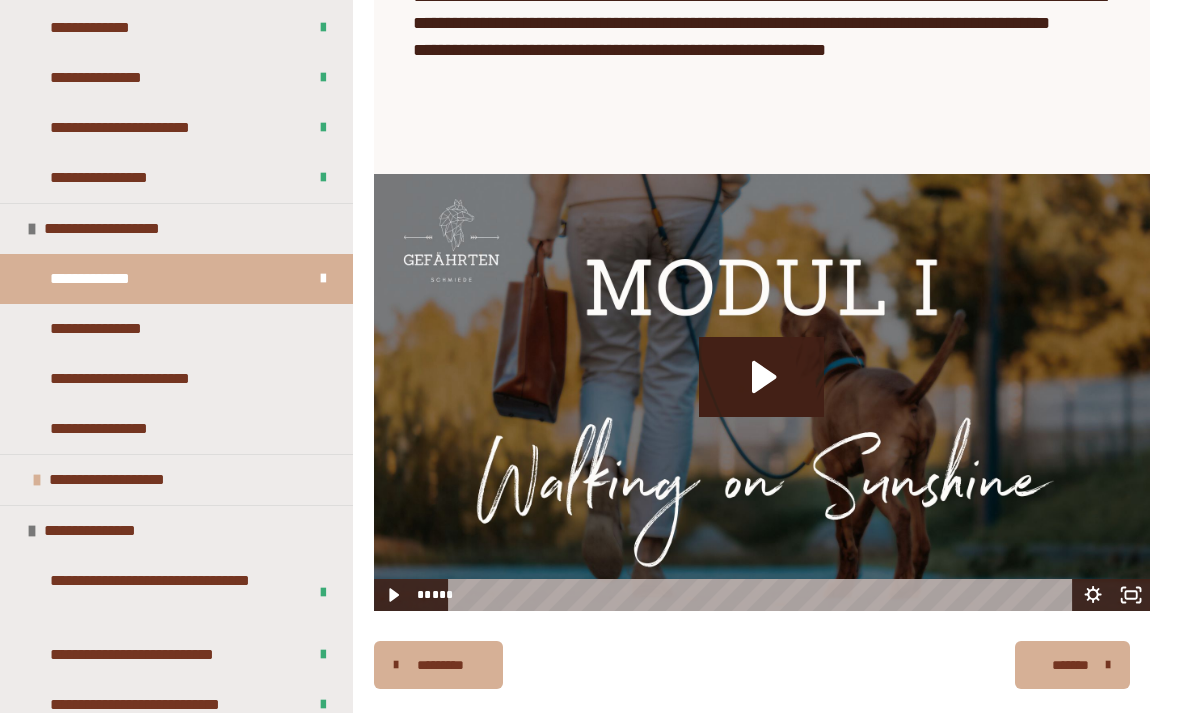 click on "**********" at bounding box center [121, 329] 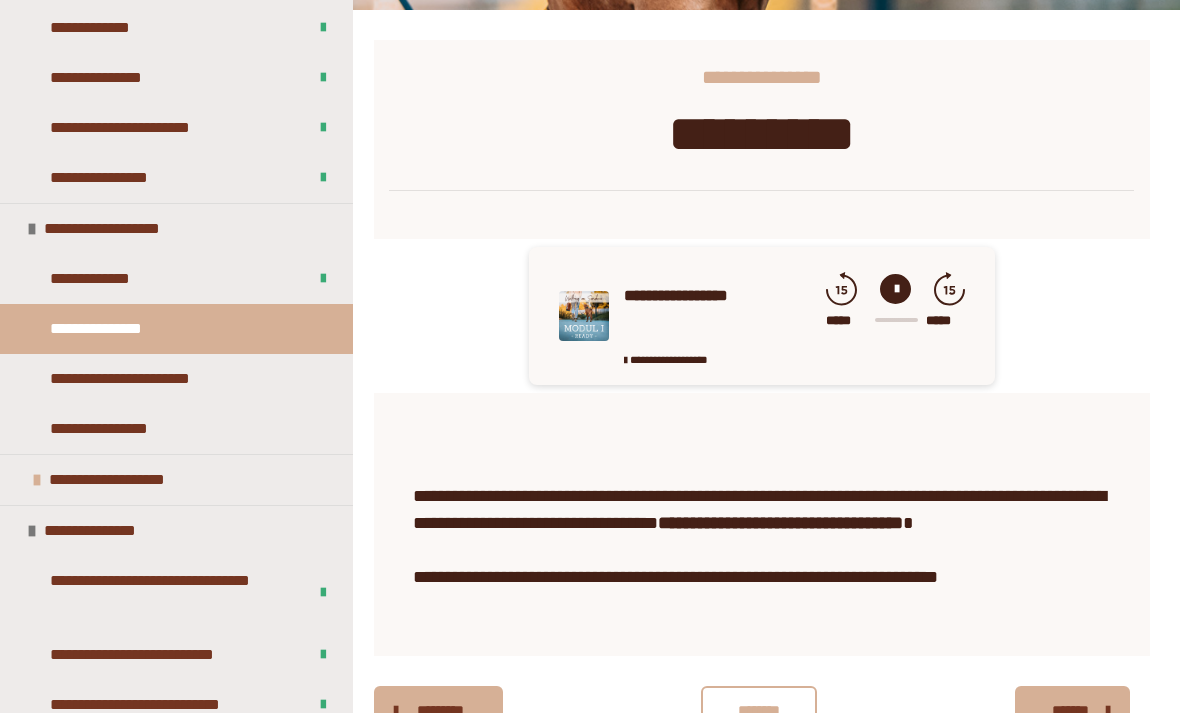 click on "********" at bounding box center (759, 710) 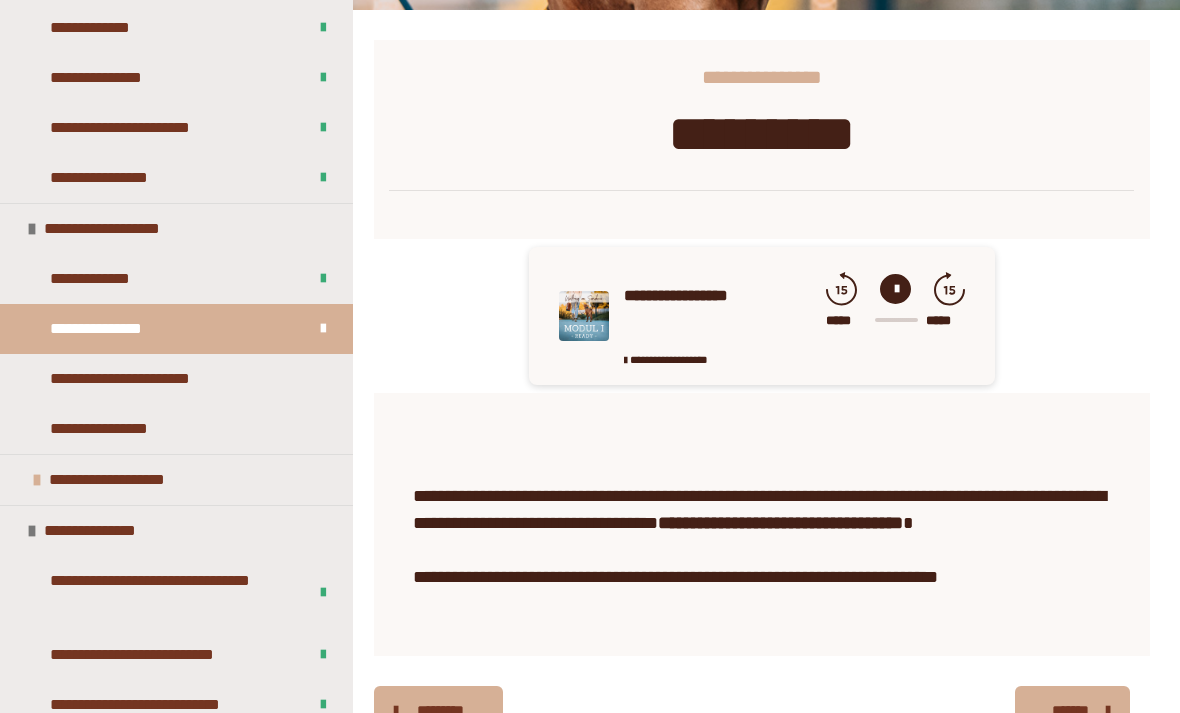 click on "**********" at bounding box center [170, 379] 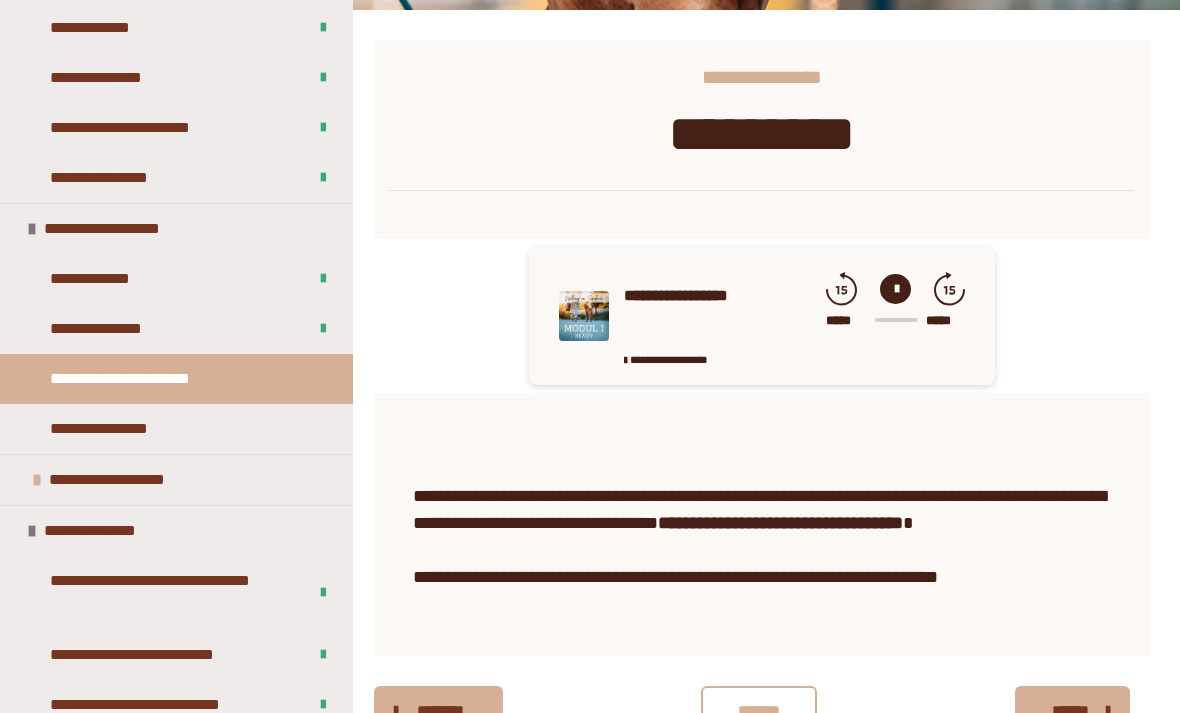 click on "********" at bounding box center [759, 710] 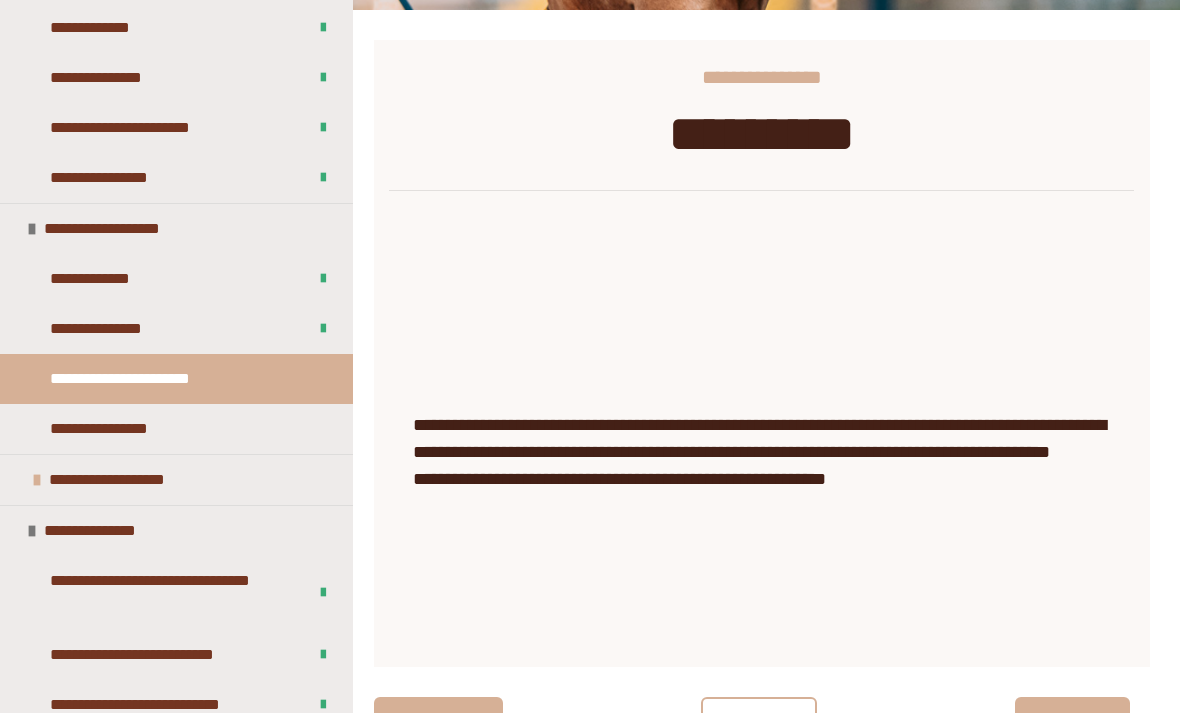 click on "**********" at bounding box center [131, 429] 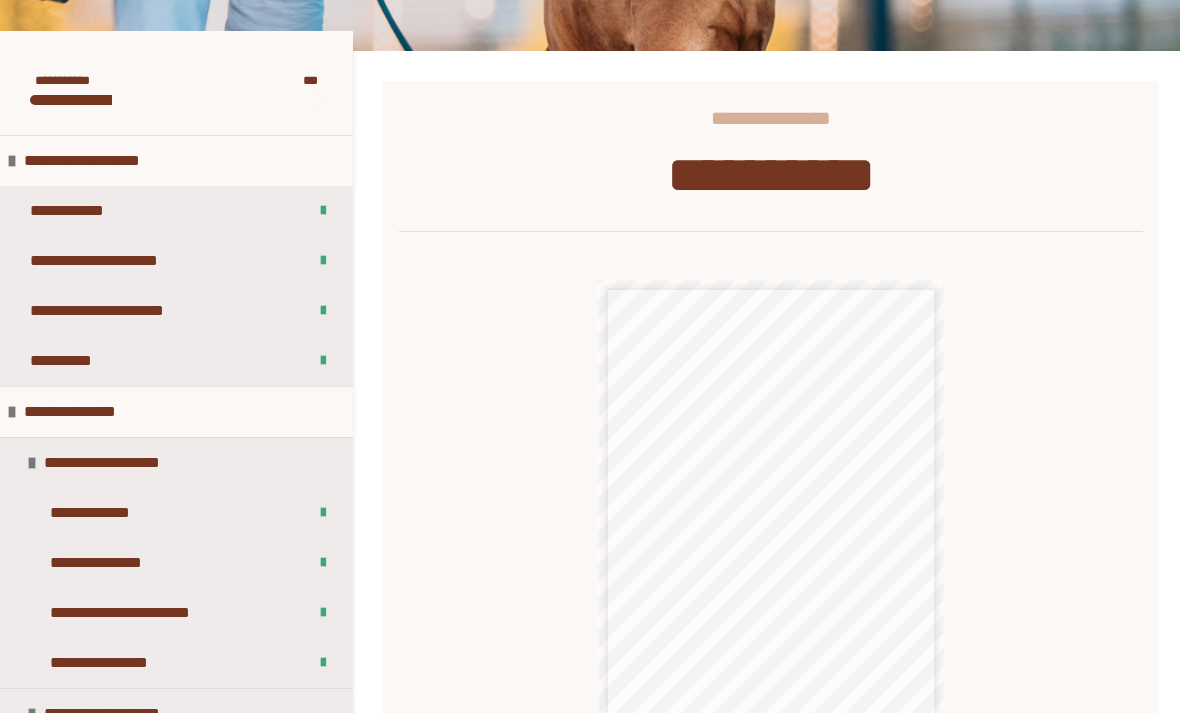 scroll, scrollTop: 0, scrollLeft: 0, axis: both 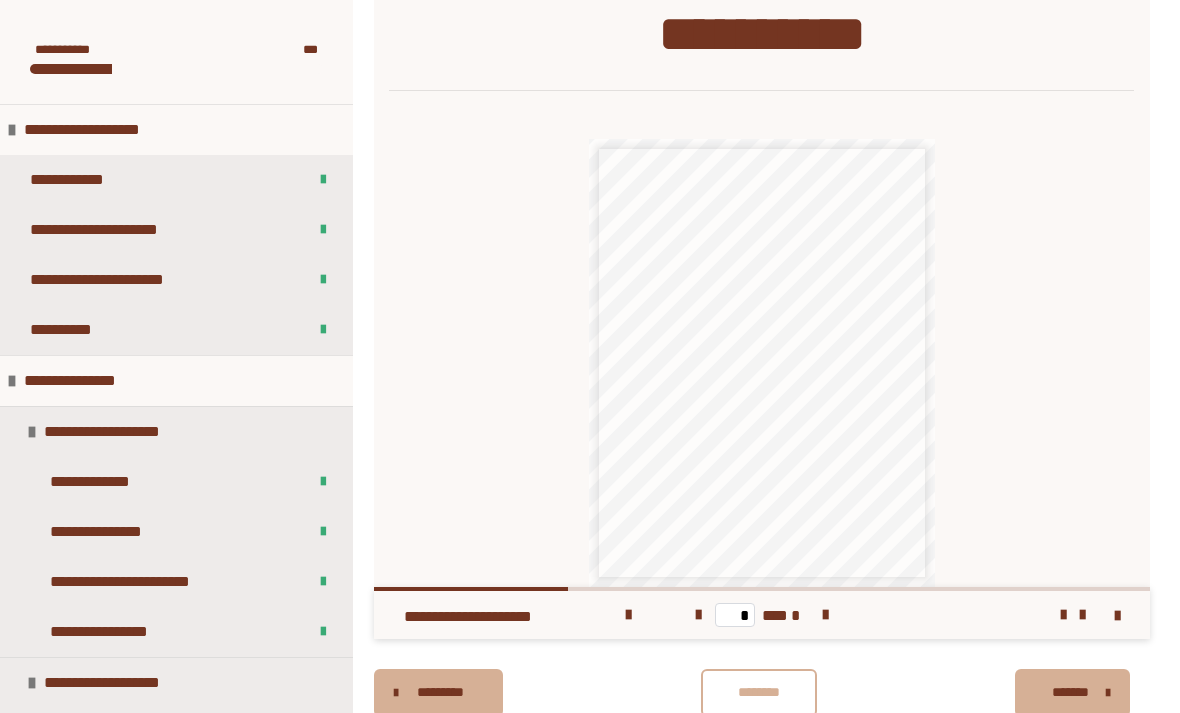 click on "********" at bounding box center (759, 692) 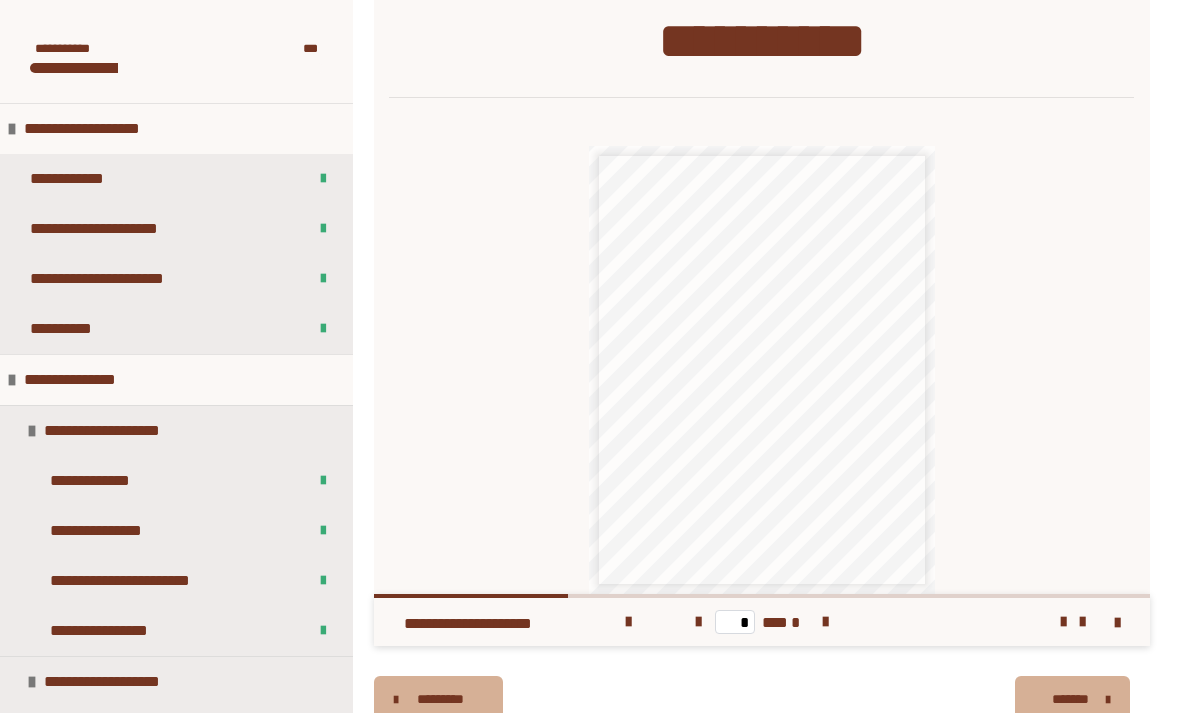 scroll, scrollTop: 364, scrollLeft: 0, axis: vertical 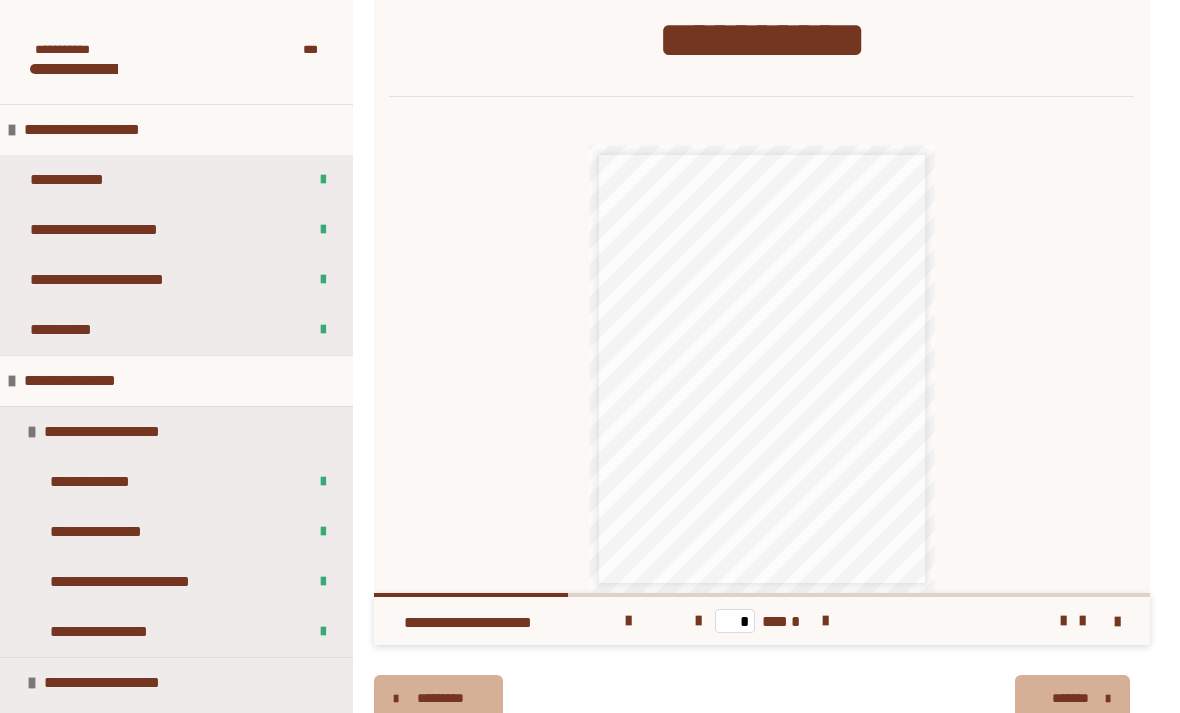 click on "**********" at bounding box center (128, 130) 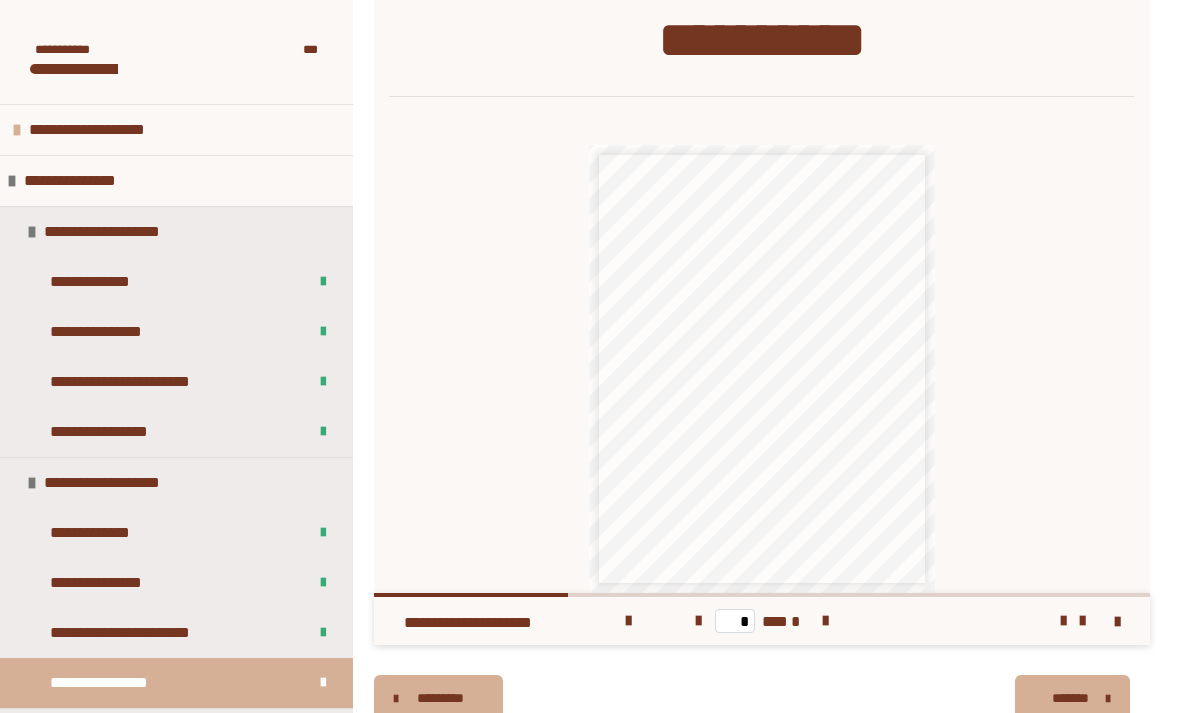 click on "**********" at bounding box center (115, 232) 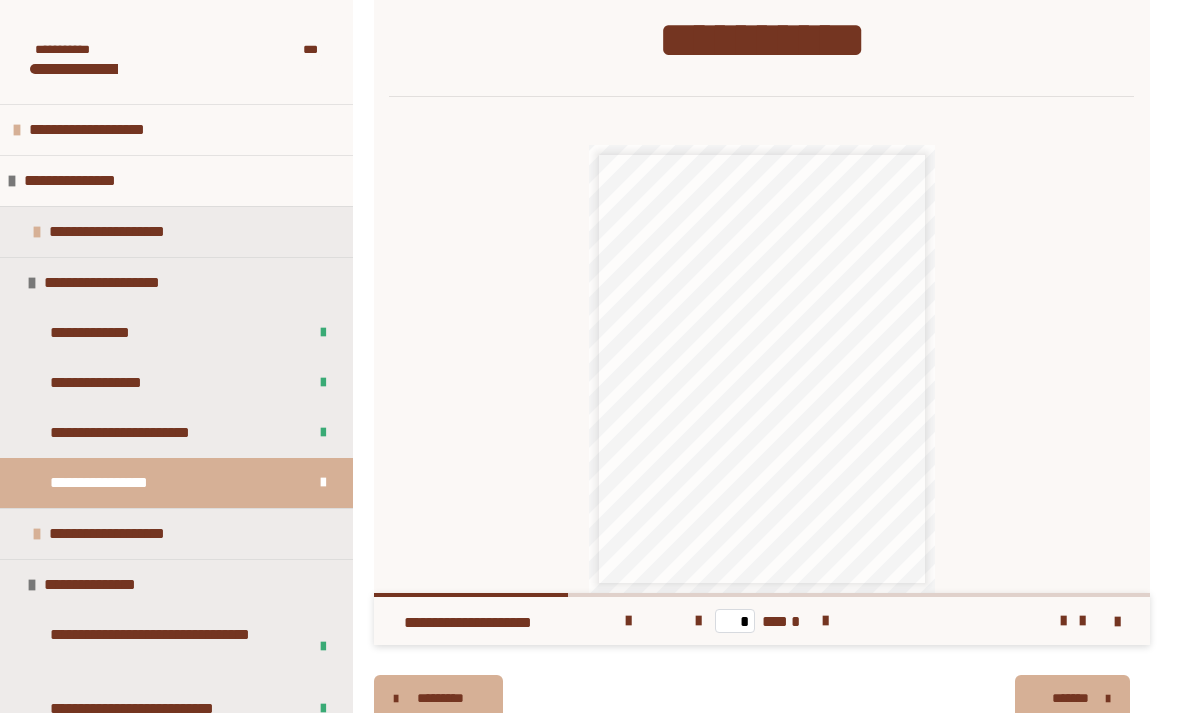 click on "**********" at bounding box center [170, 433] 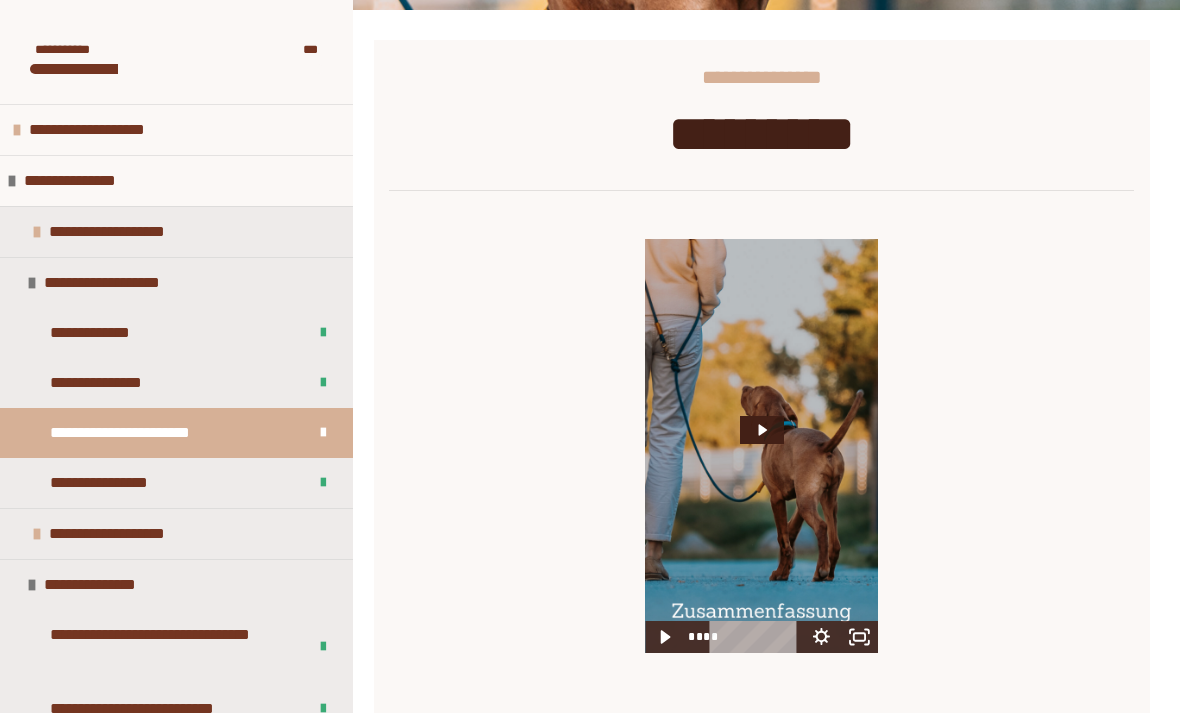 click 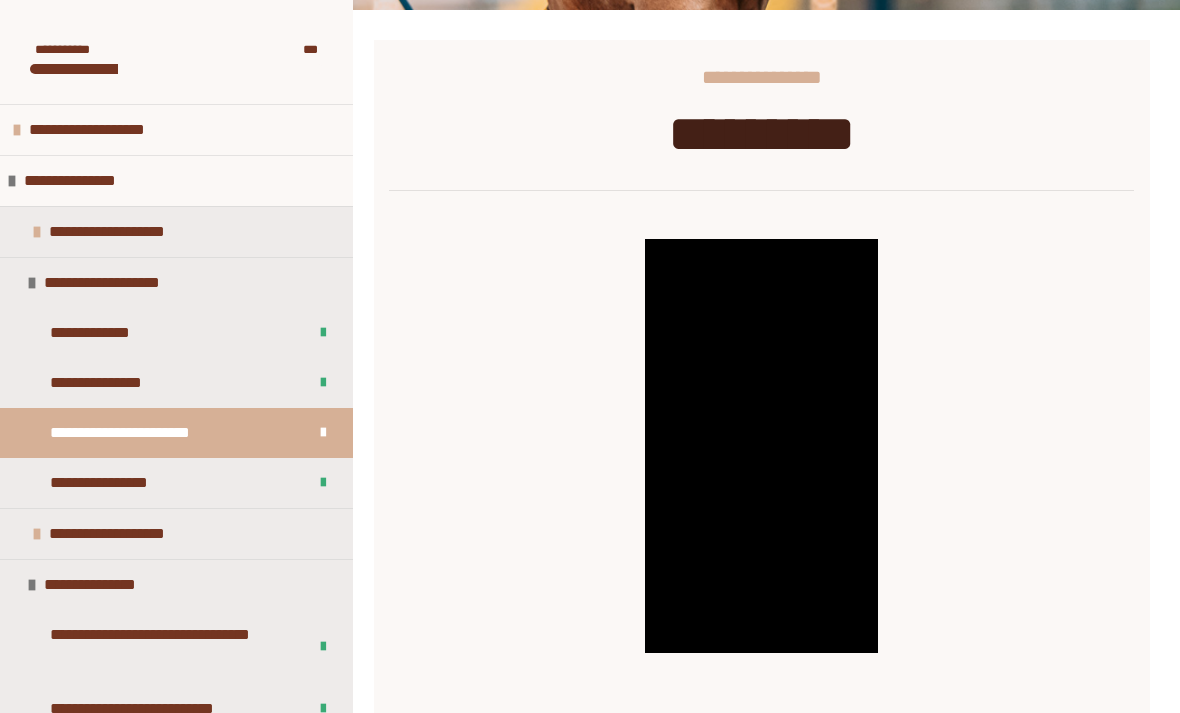 click at bounding box center [32, 585] 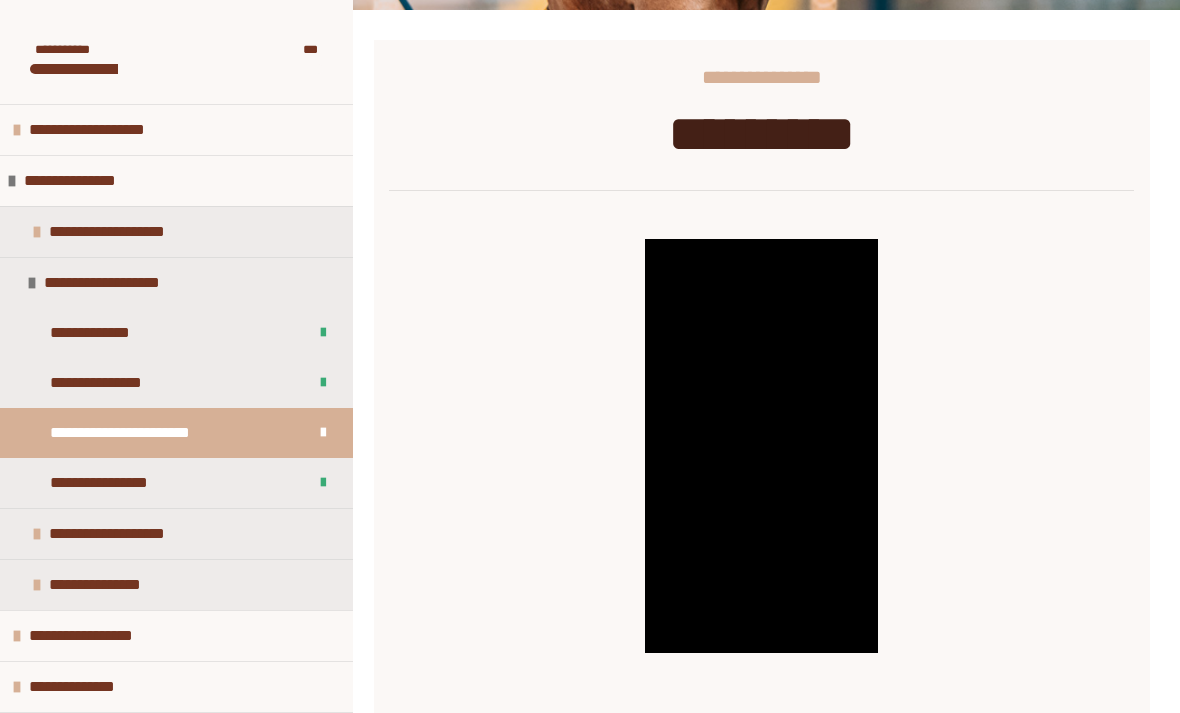 click at bounding box center [37, 534] 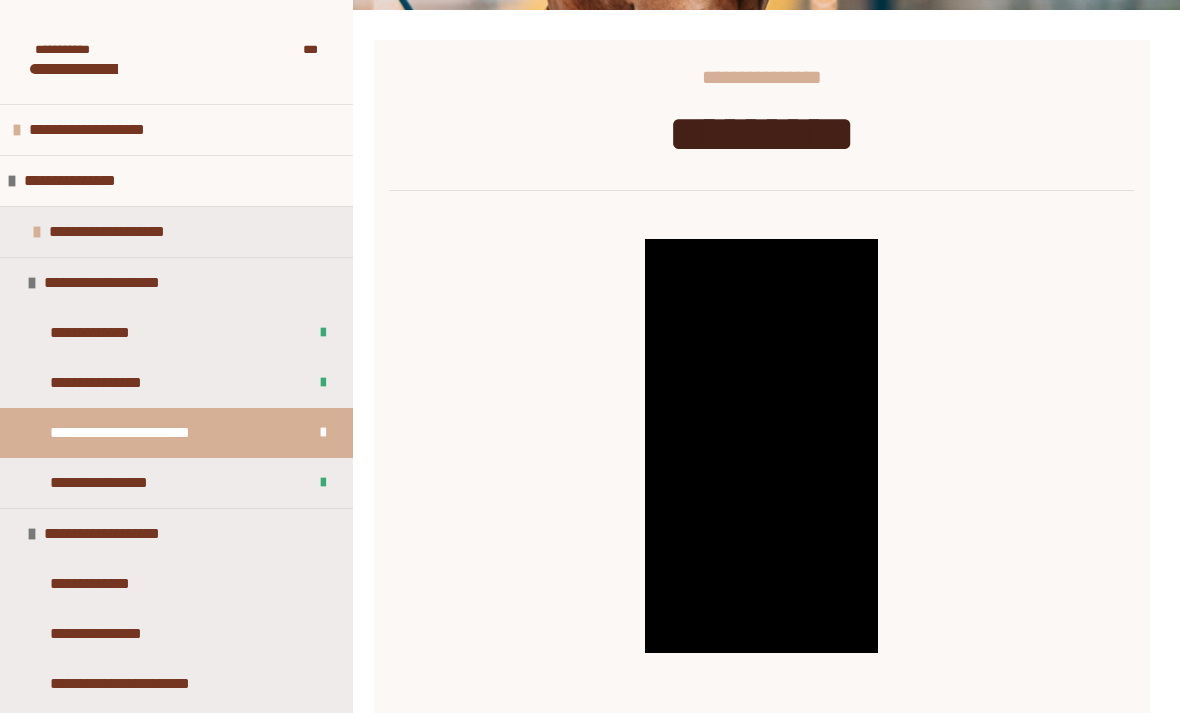 click on "**********" at bounding box center [116, 283] 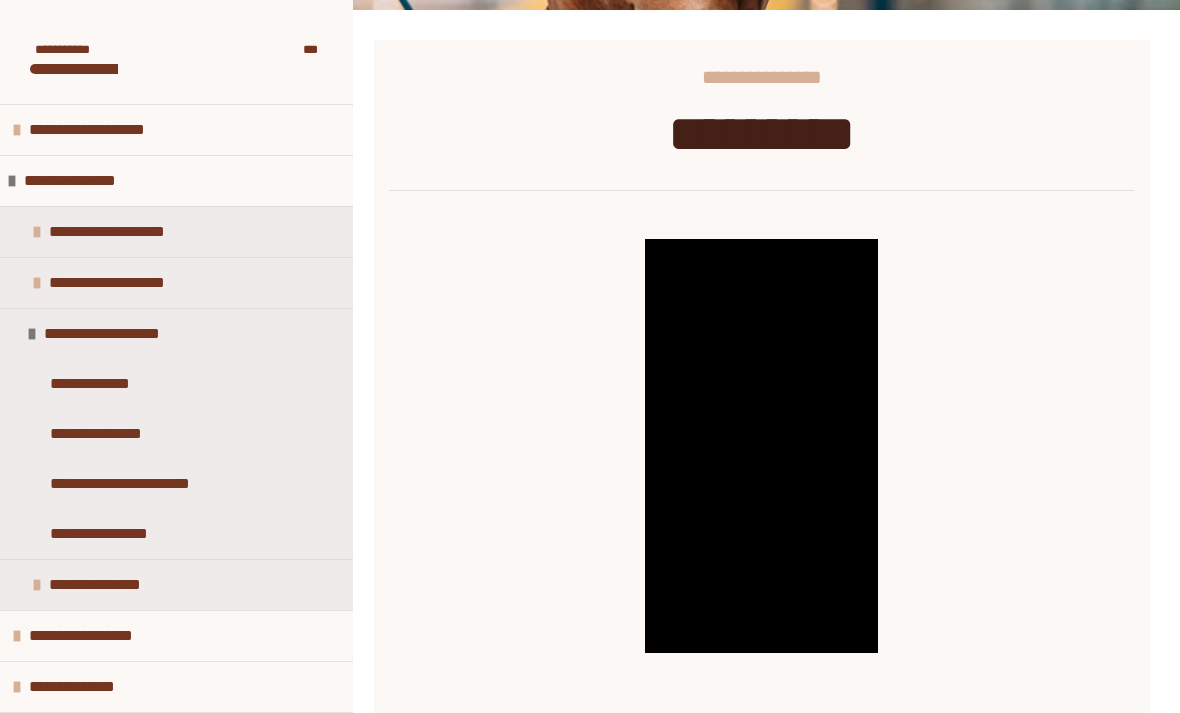 click on "**********" at bounding box center [131, 534] 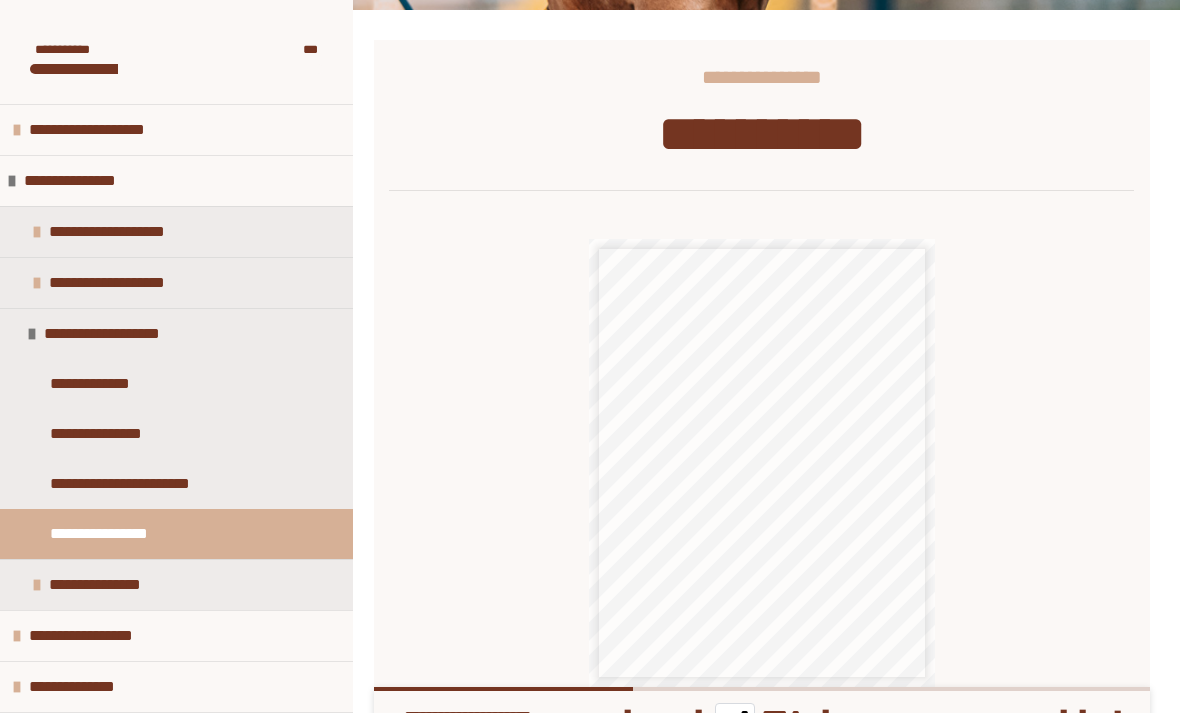 click at bounding box center [627, 715] 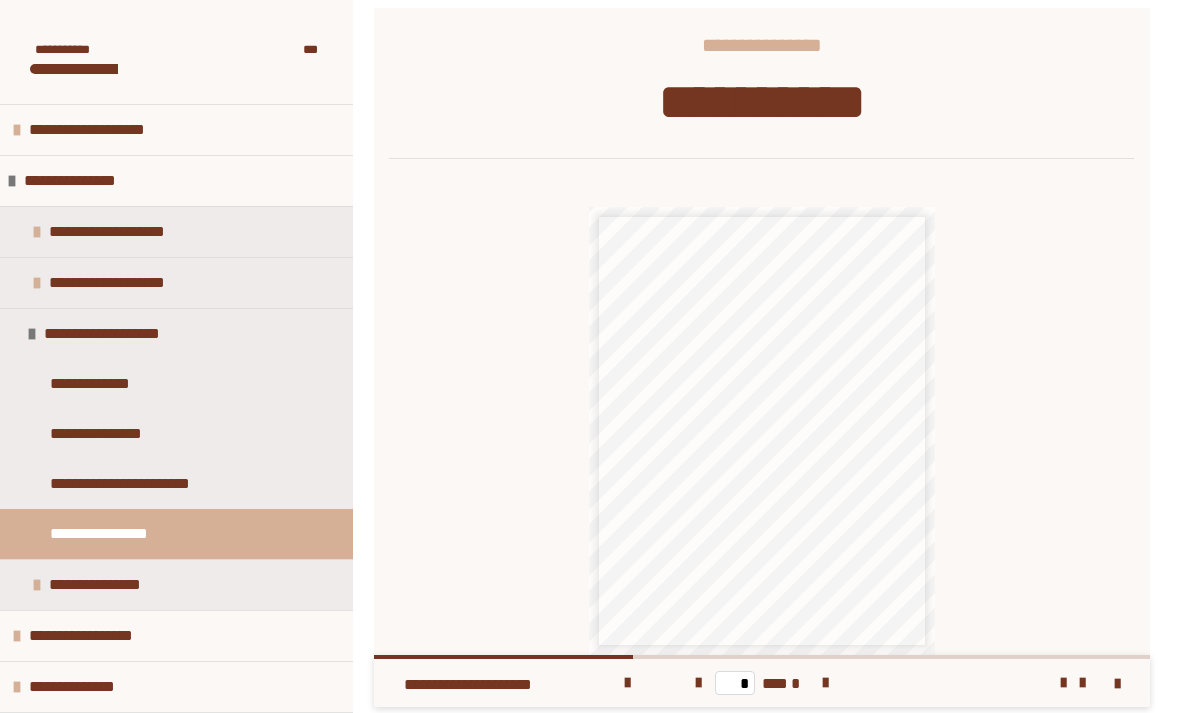 click on "**********" at bounding box center (108, 384) 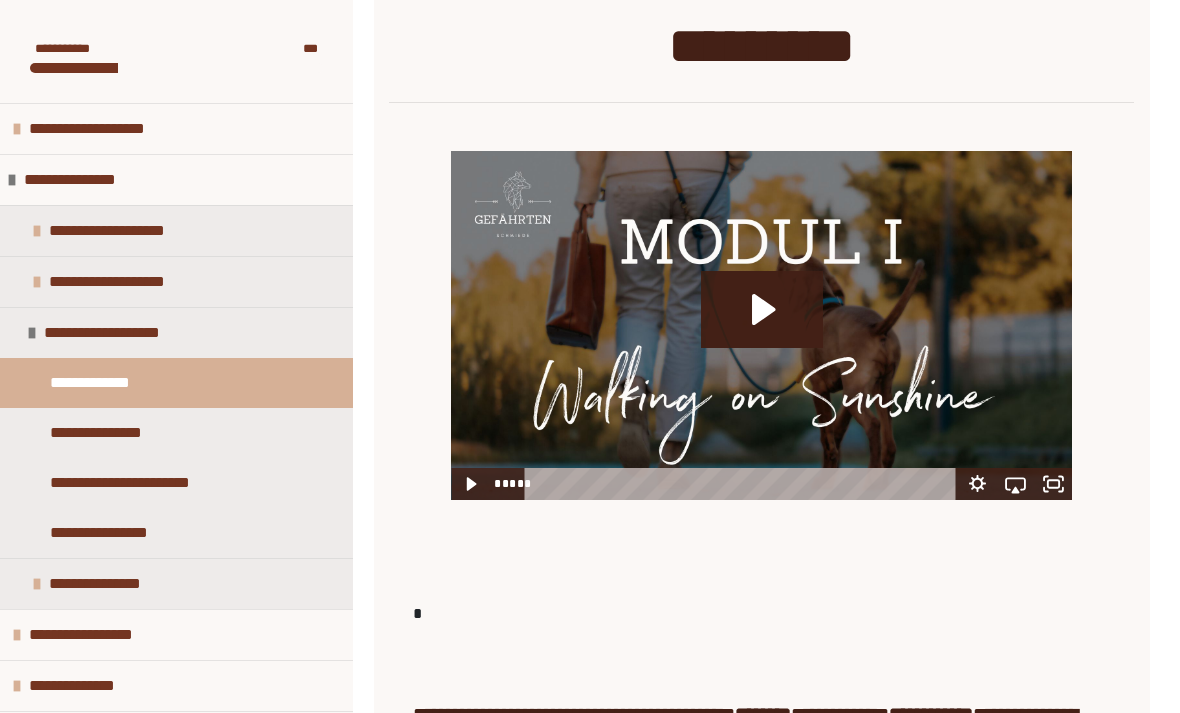 scroll, scrollTop: 360, scrollLeft: 0, axis: vertical 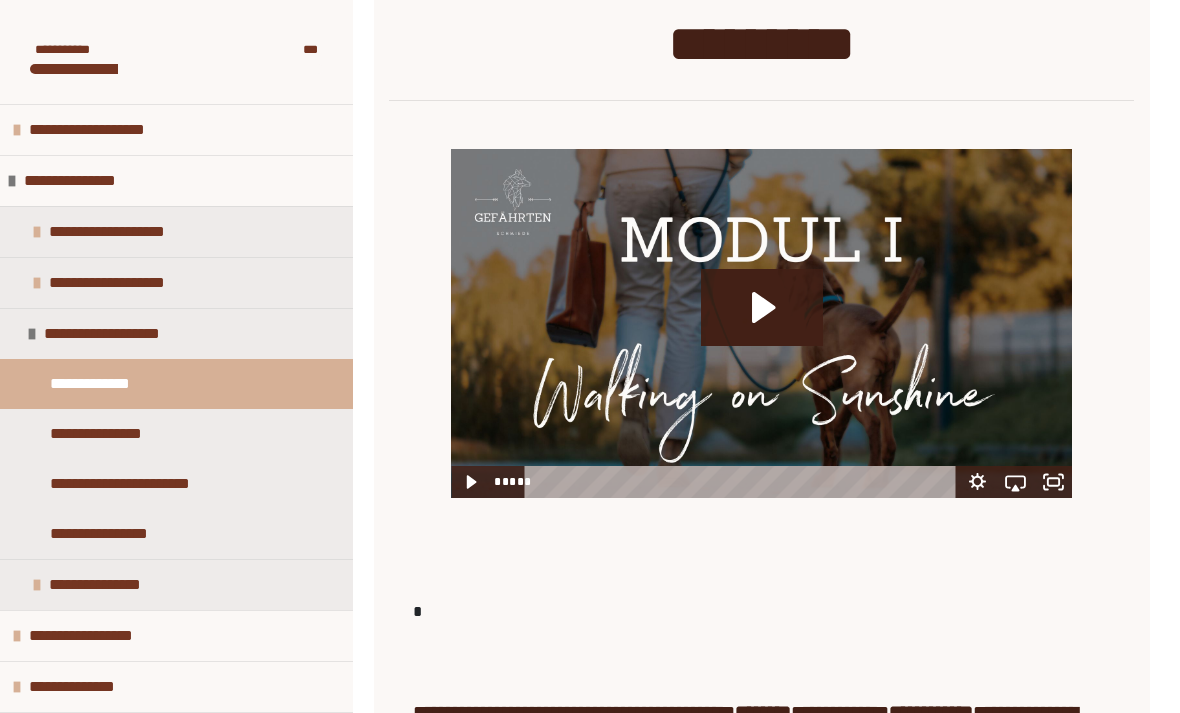 click on "**********" at bounding box center [107, 585] 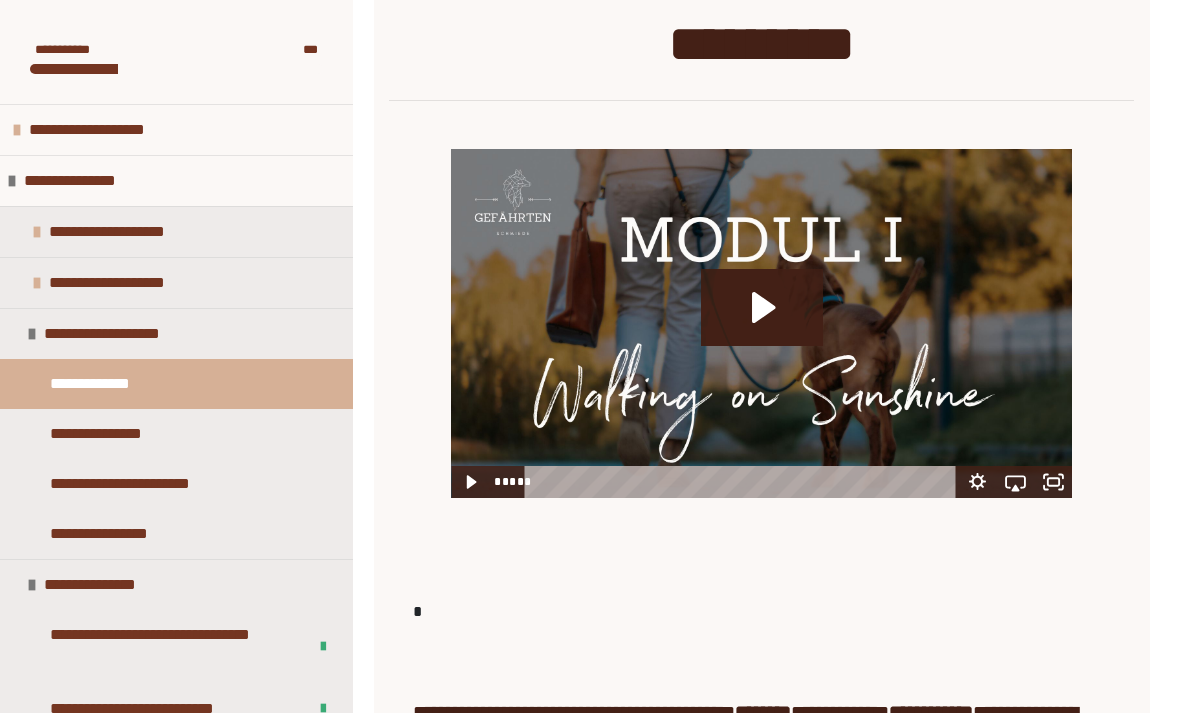 click on "**********" at bounding box center (176, 584) 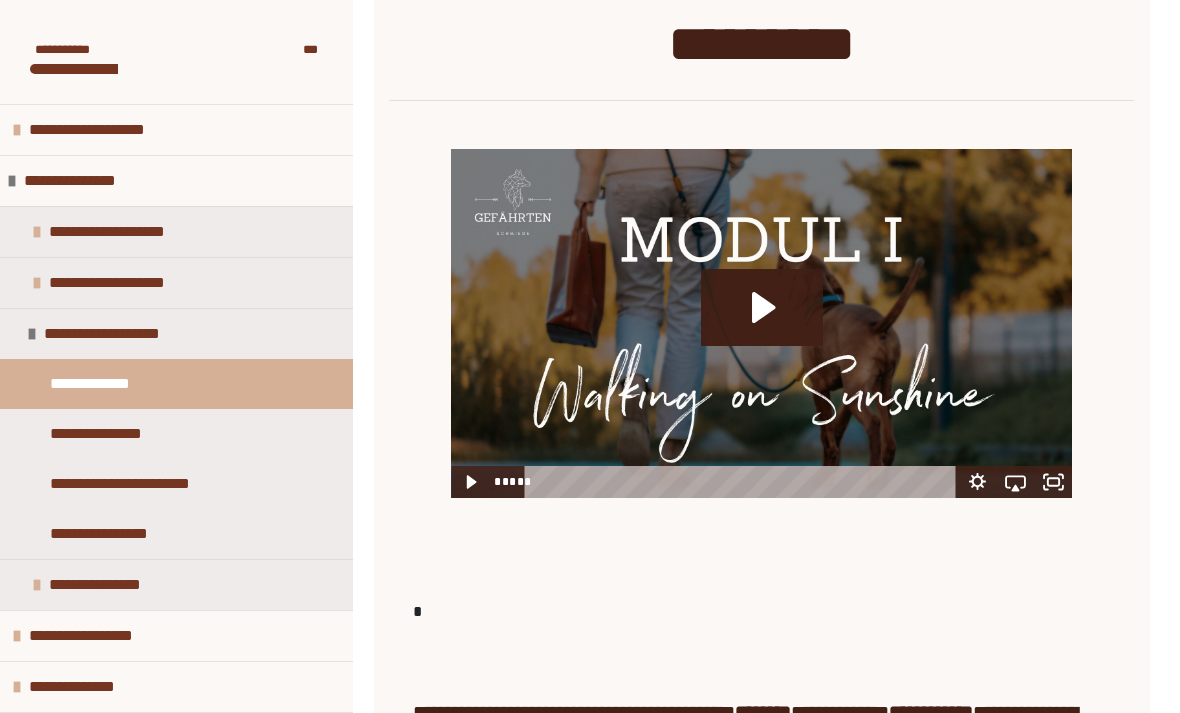 click on "**********" at bounding box center [109, 636] 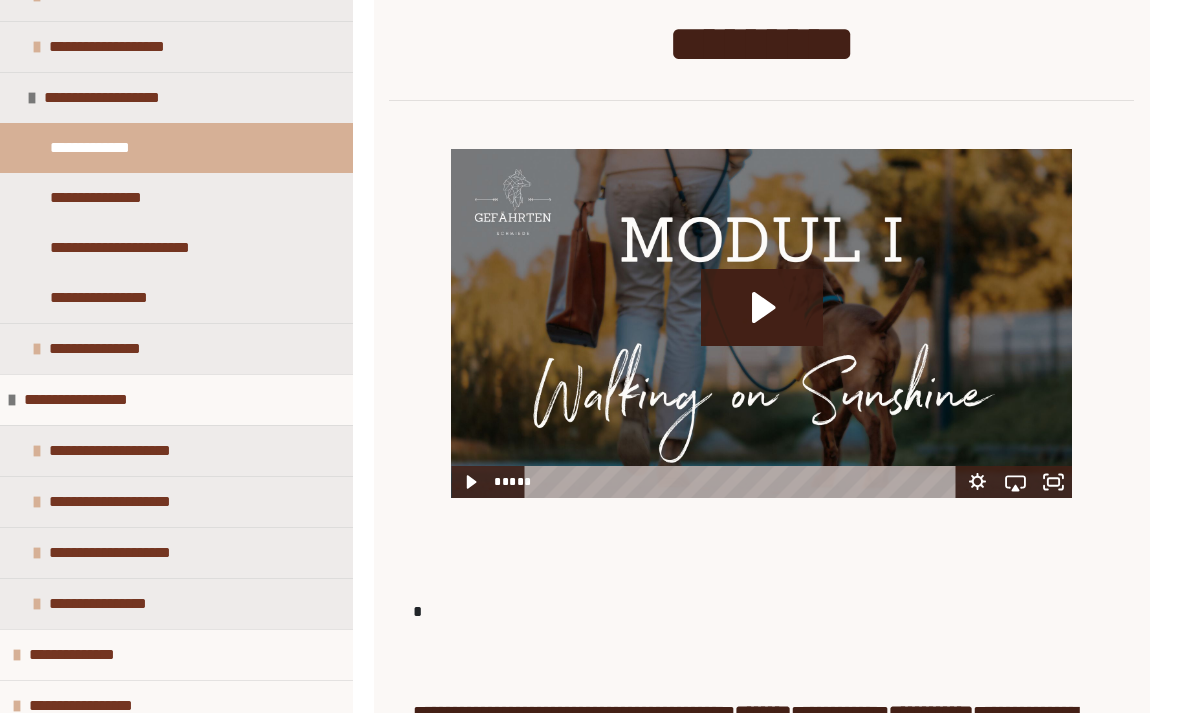 scroll, scrollTop: 236, scrollLeft: 0, axis: vertical 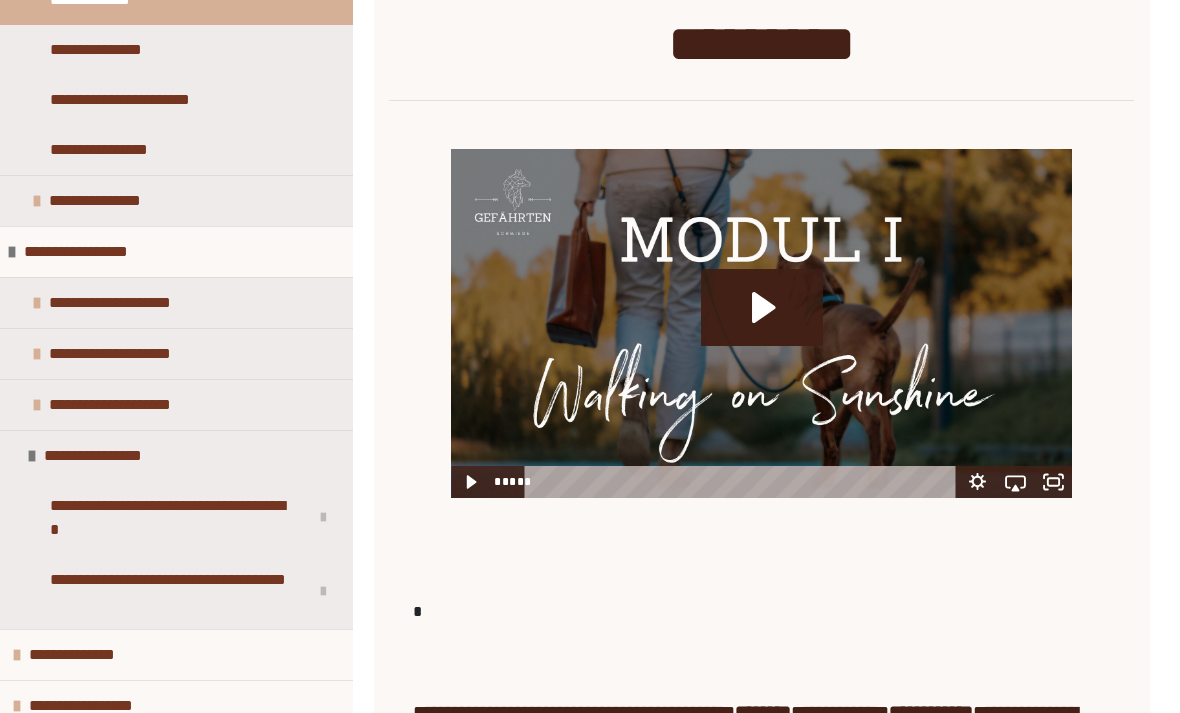 click at bounding box center (32, 456) 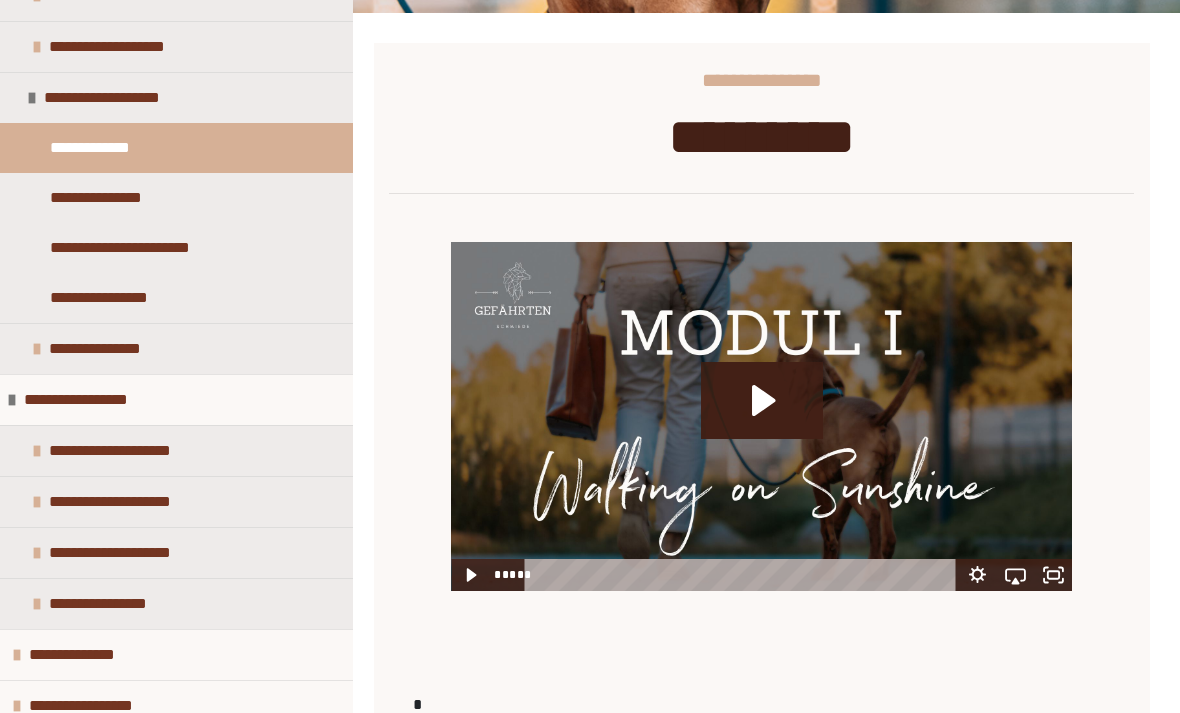 scroll, scrollTop: 258, scrollLeft: 0, axis: vertical 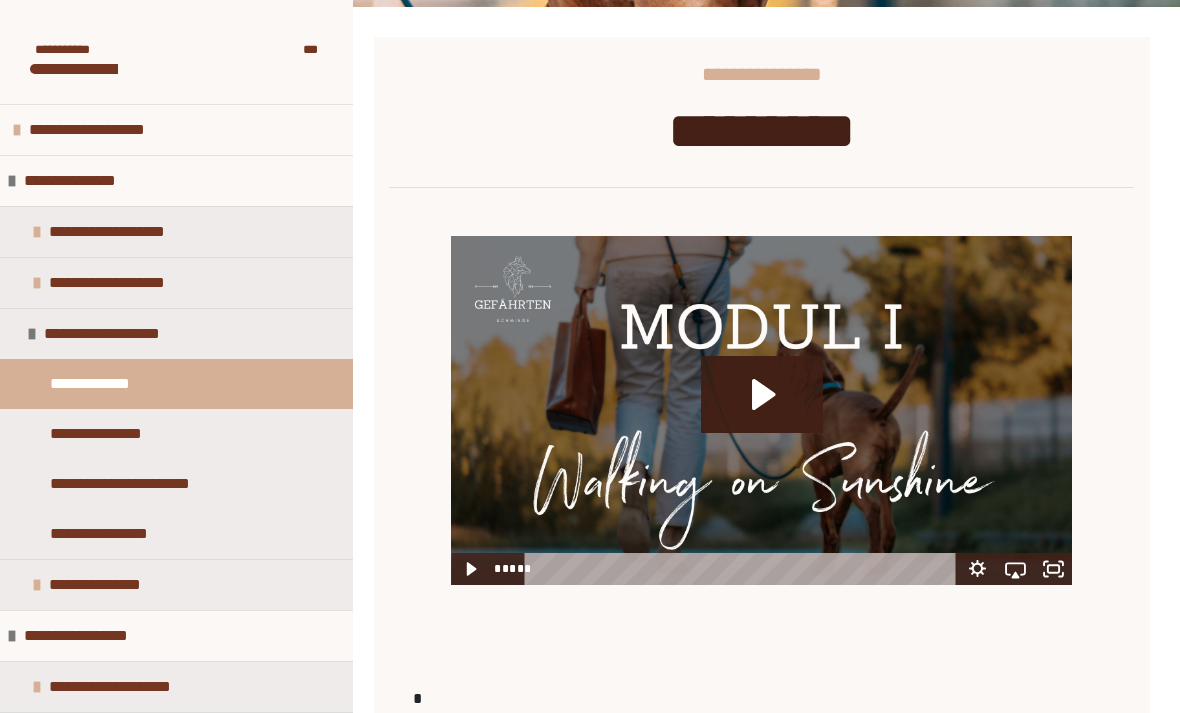 click 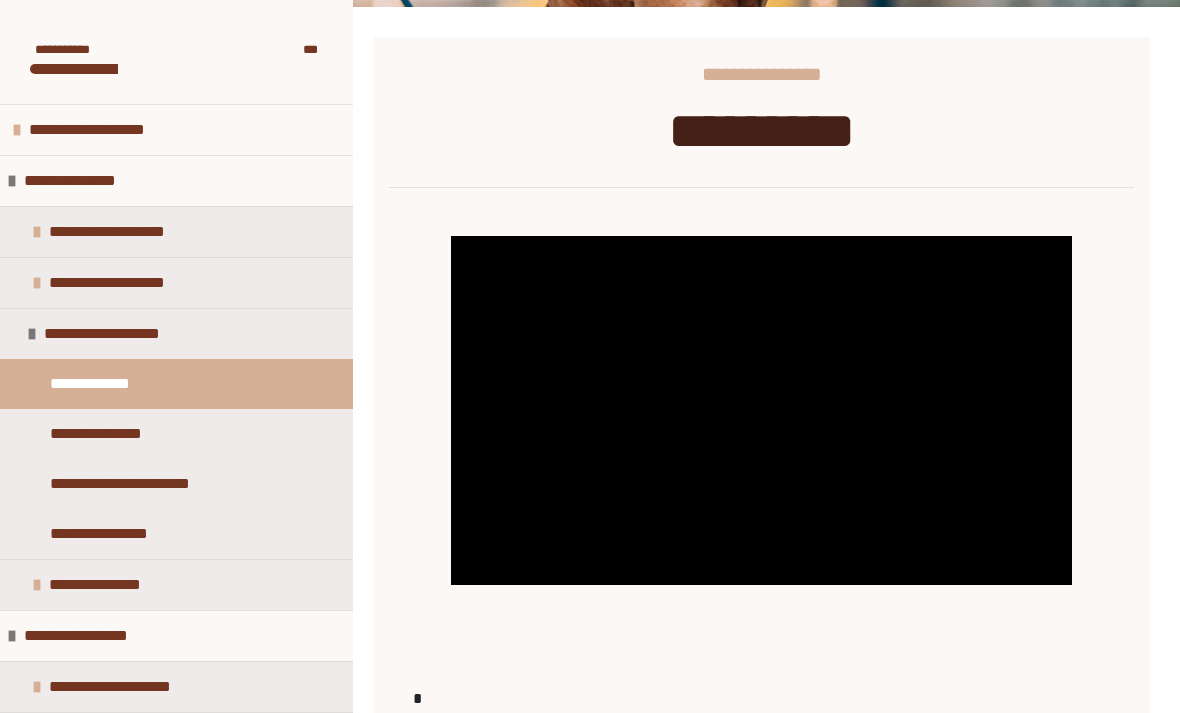 click on "**********" at bounding box center (762, 430) 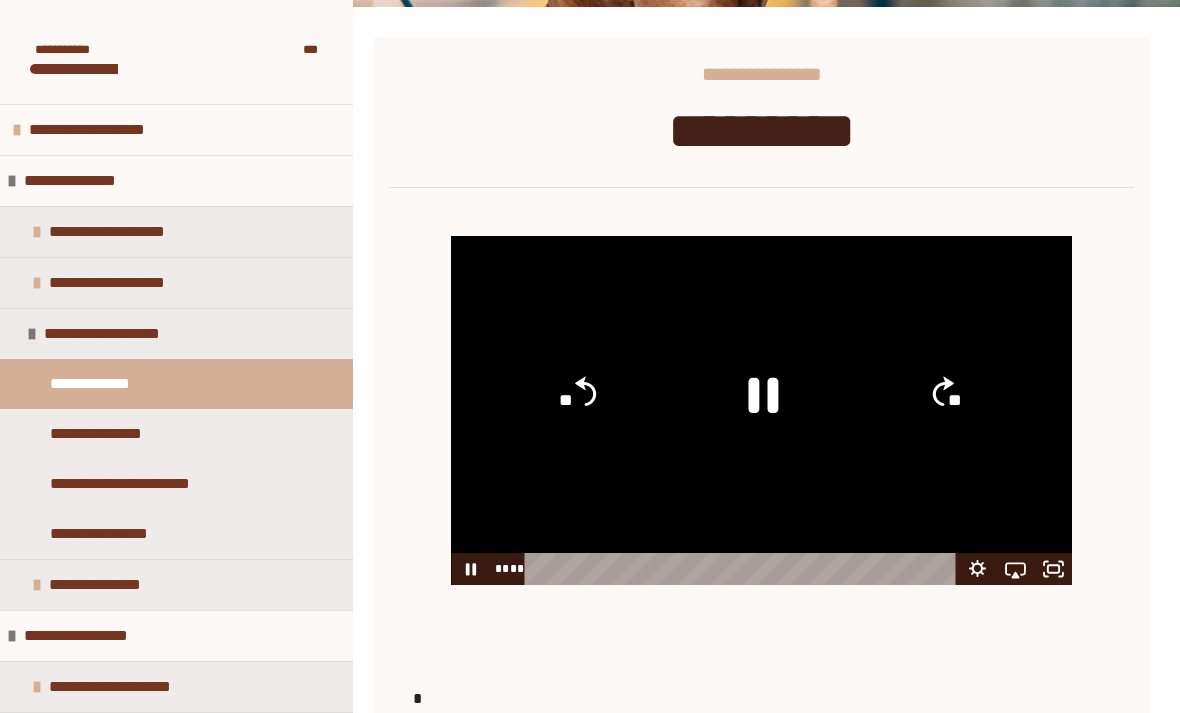 click 